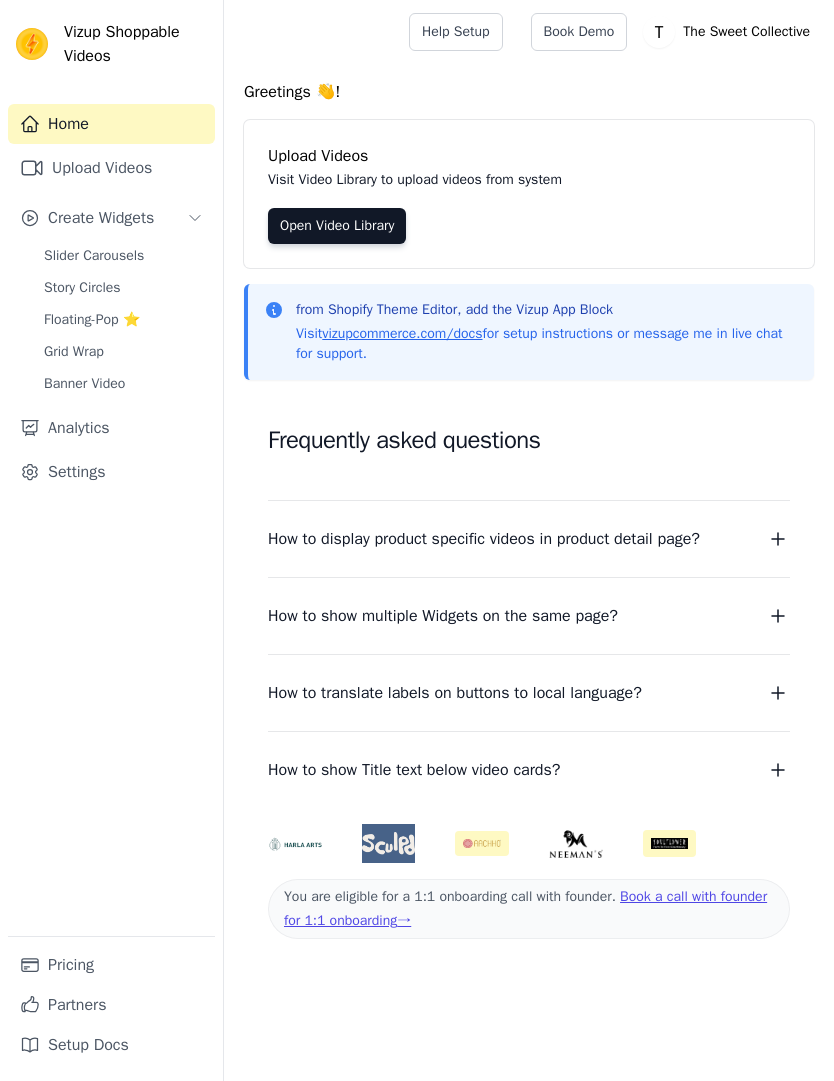 scroll, scrollTop: 0, scrollLeft: 0, axis: both 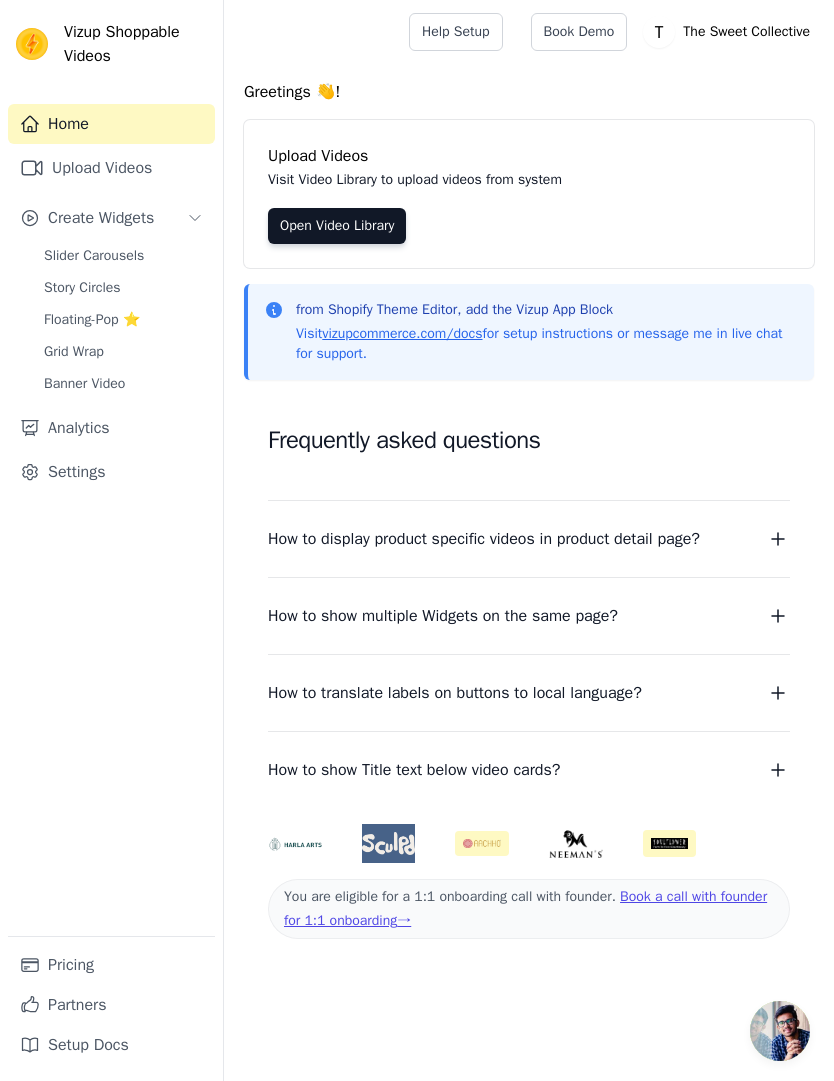 click on "Slider Carousels" at bounding box center (94, 256) 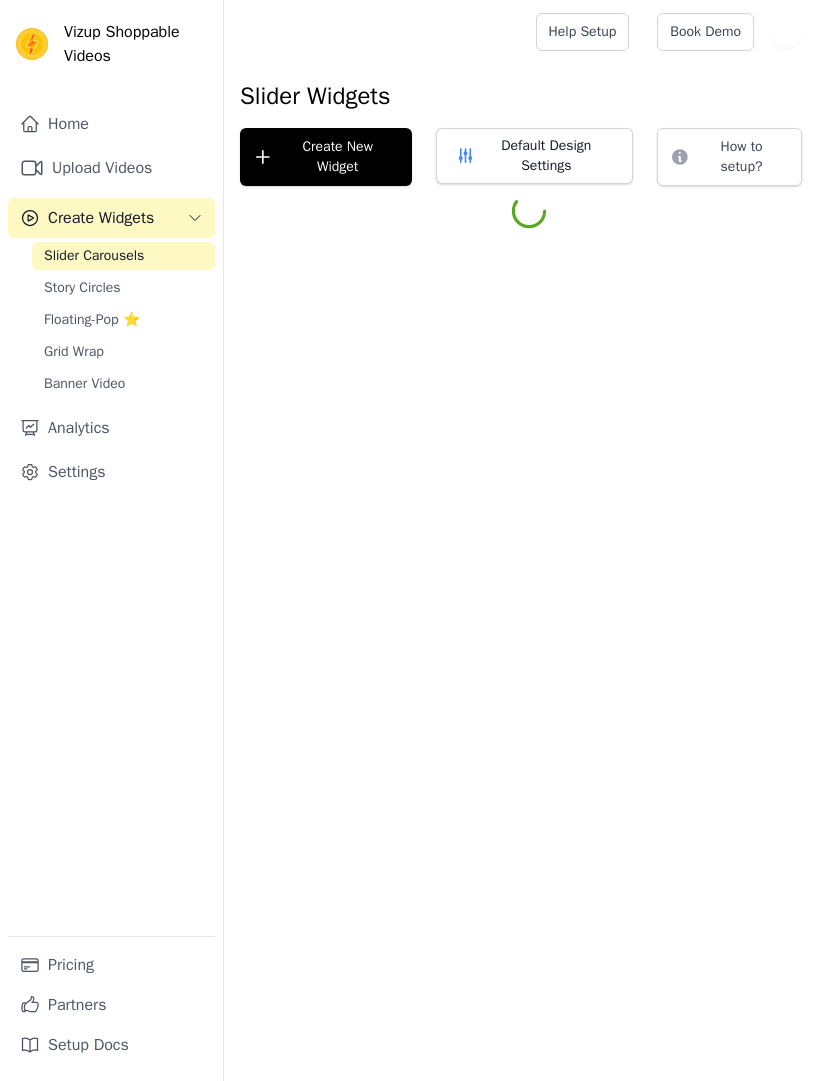 scroll, scrollTop: 0, scrollLeft: 0, axis: both 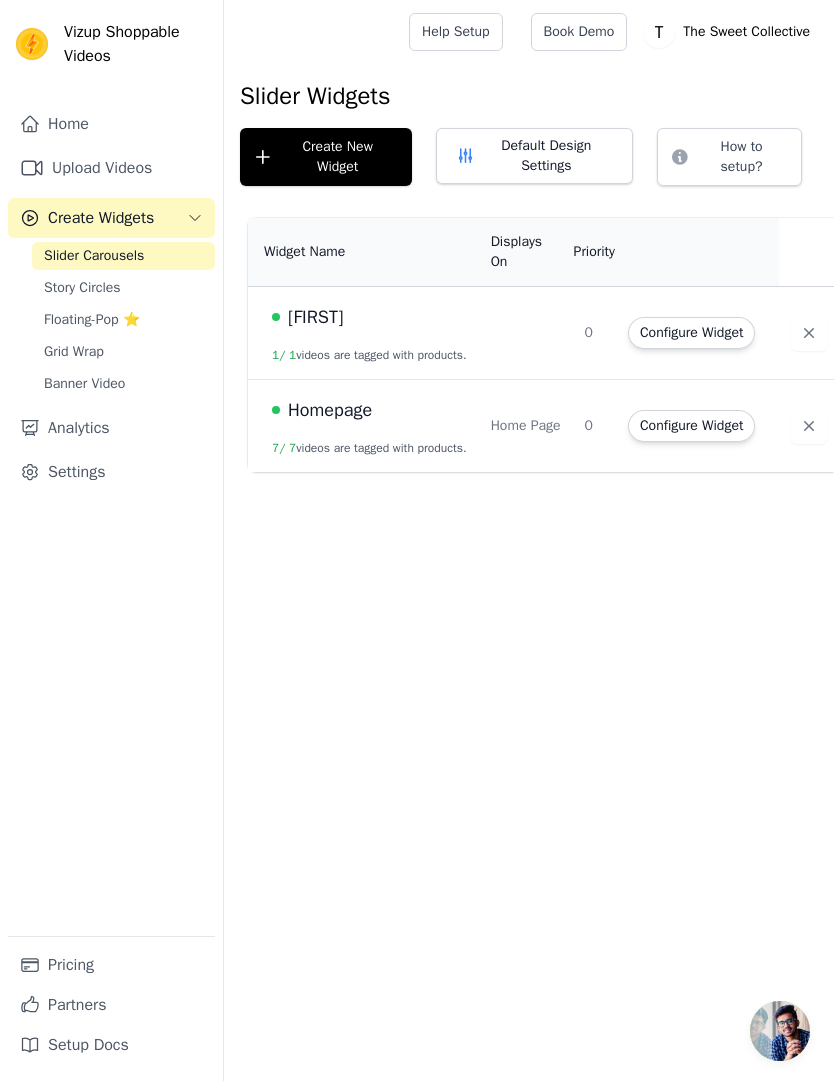 click on "Home Page" at bounding box center (526, 426) 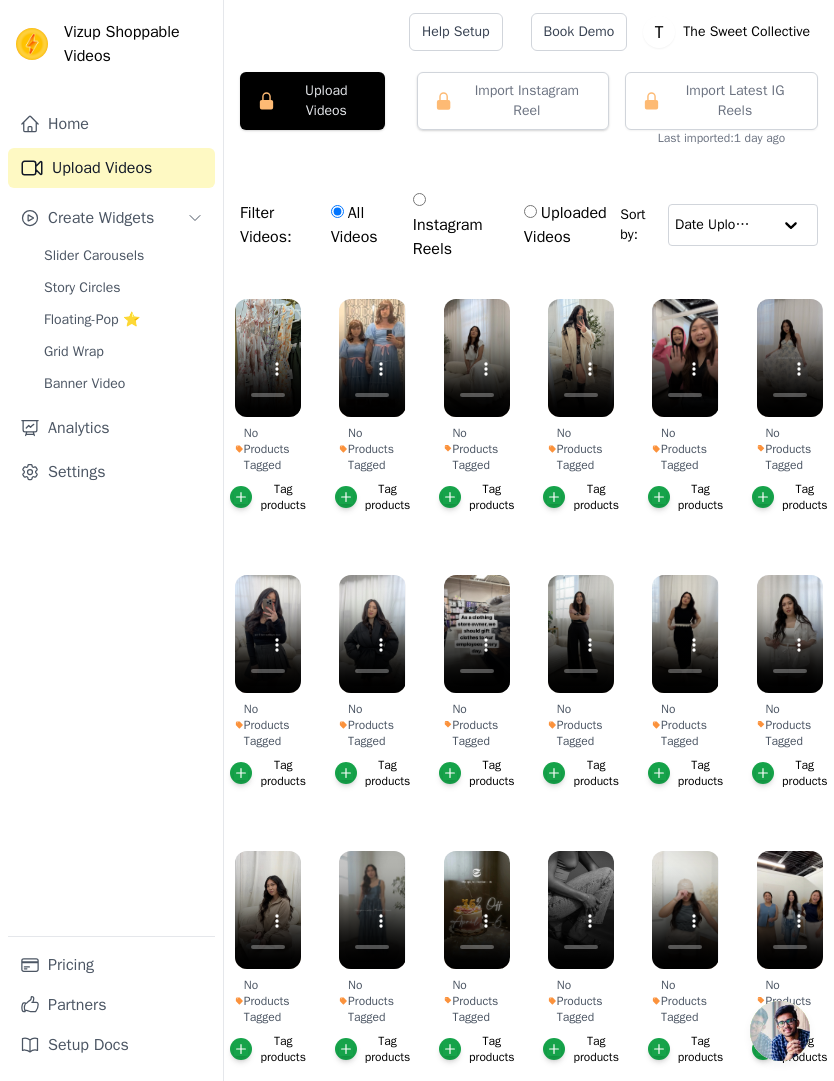 click on "Upload Videos" at bounding box center (312, 101) 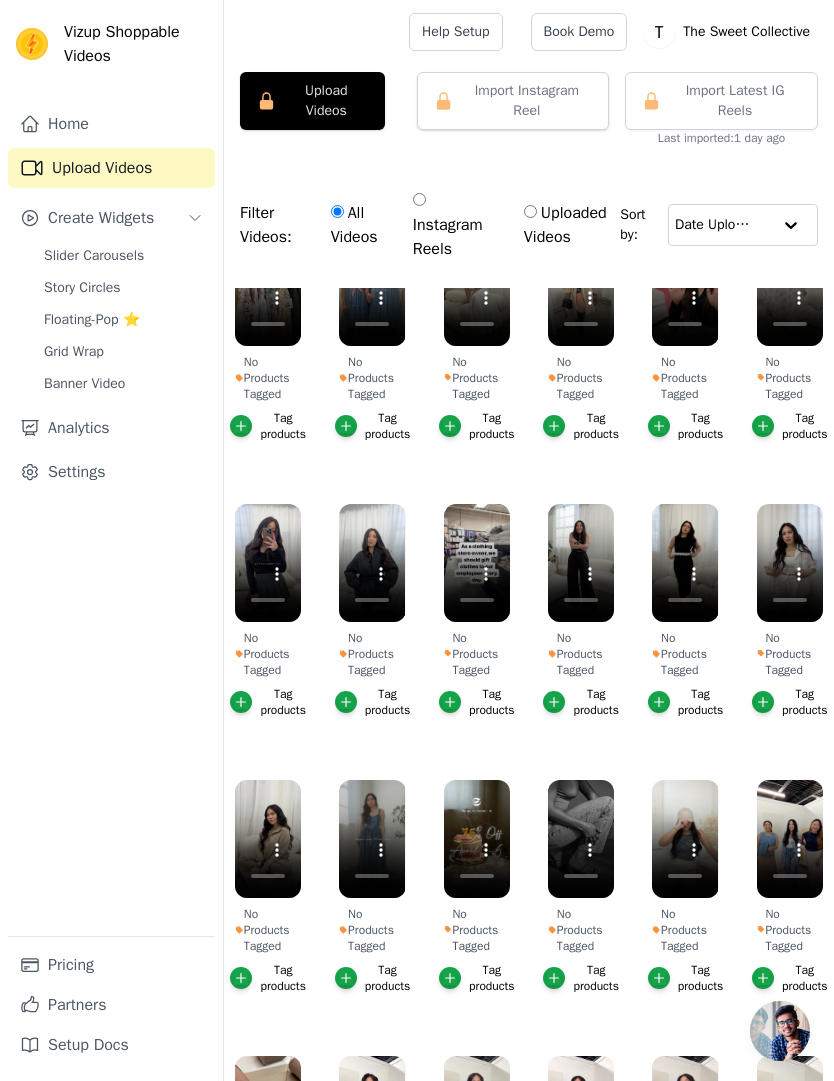 scroll, scrollTop: 72, scrollLeft: 0, axis: vertical 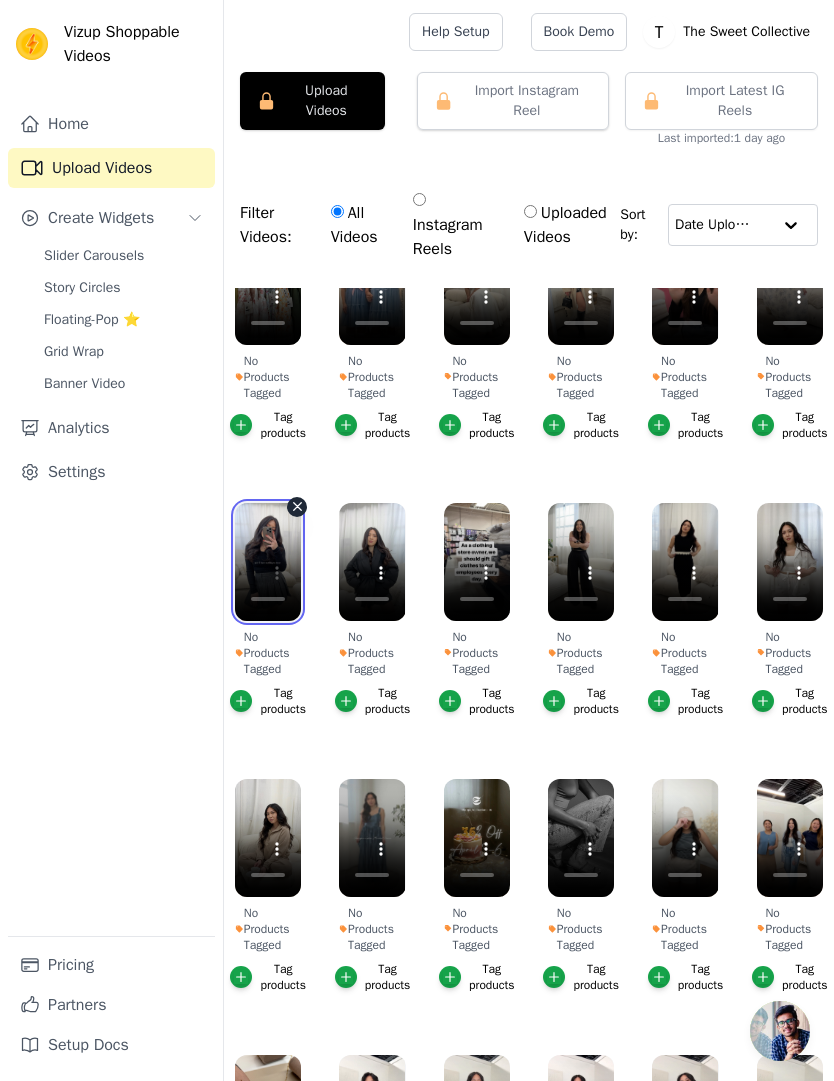 click at bounding box center [268, 562] 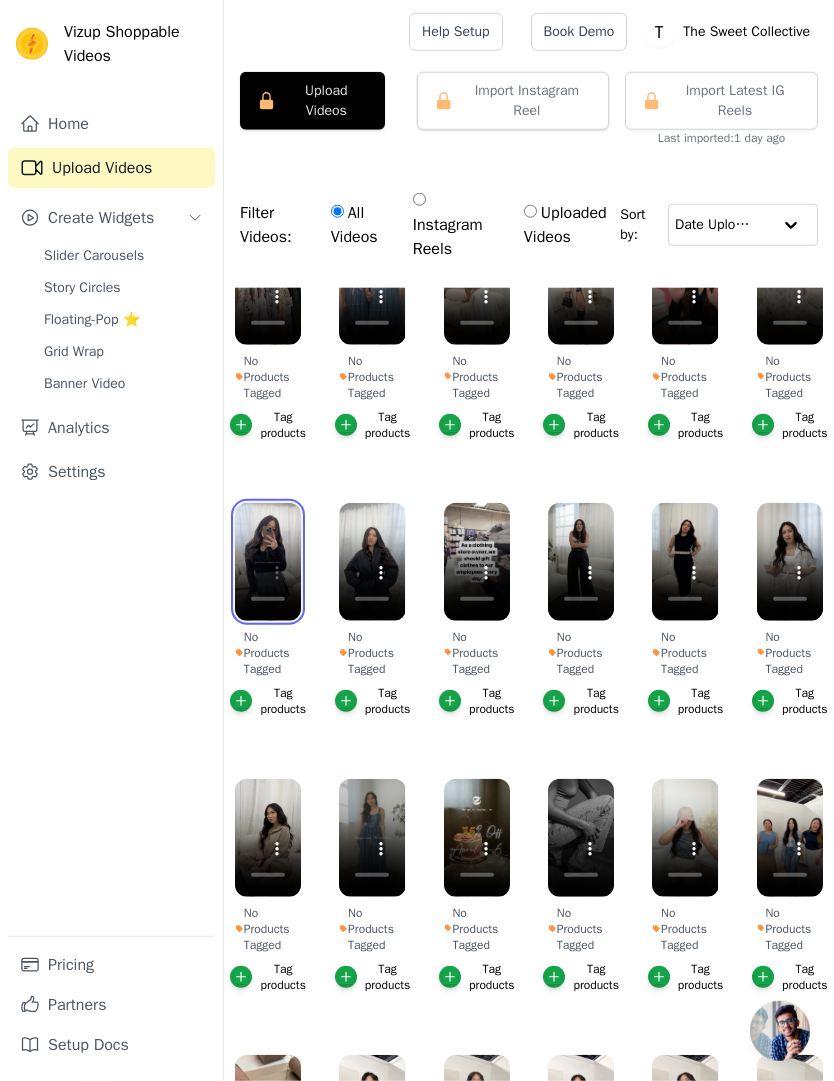scroll, scrollTop: 24, scrollLeft: 0, axis: vertical 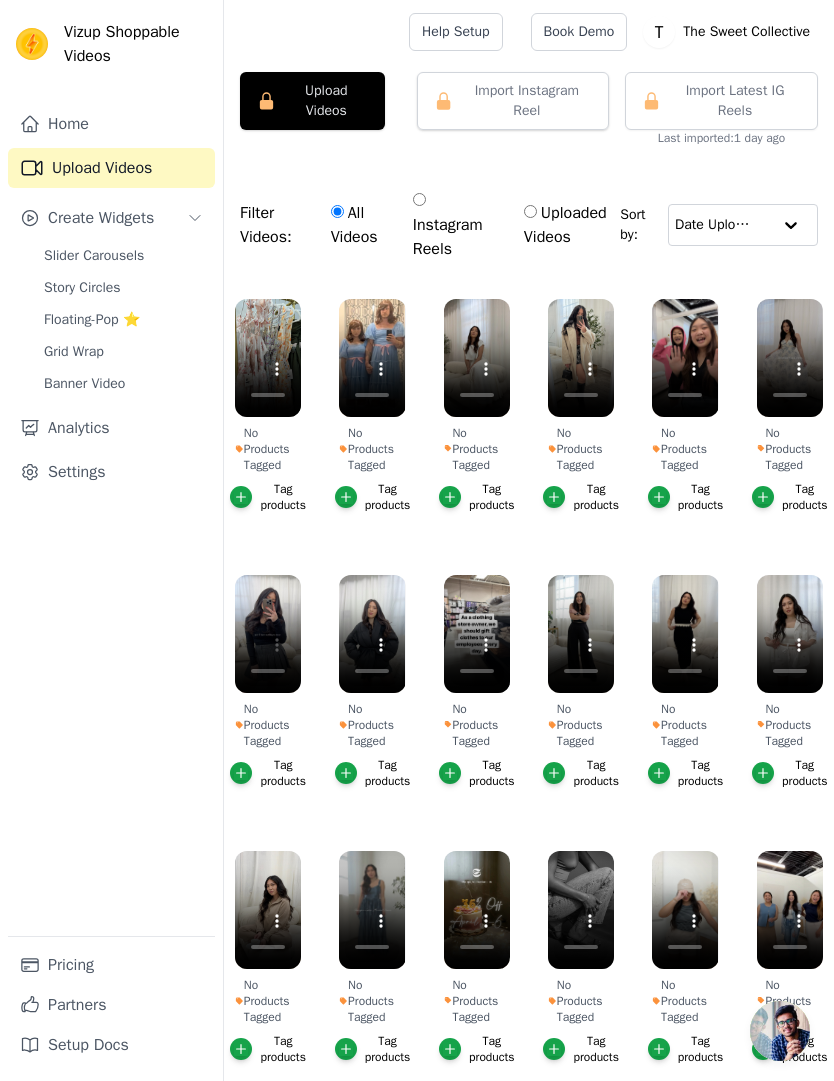 click on "Pricing" at bounding box center [111, 965] 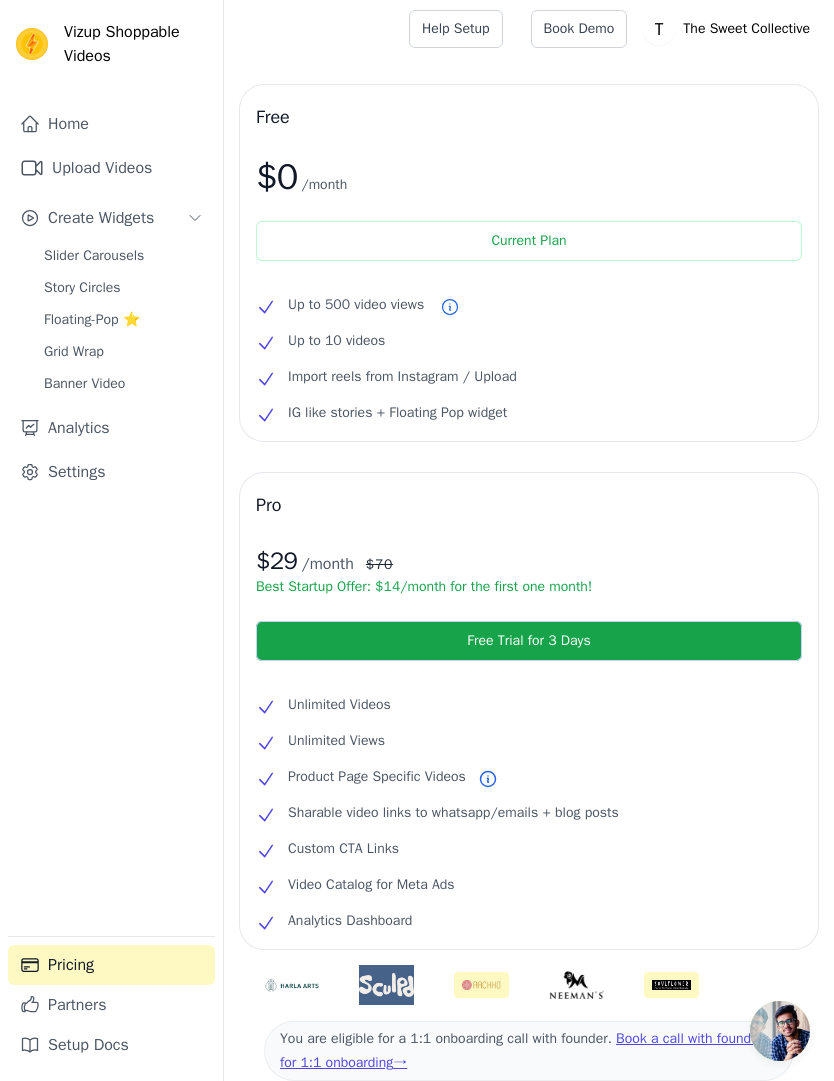 scroll, scrollTop: 0, scrollLeft: 0, axis: both 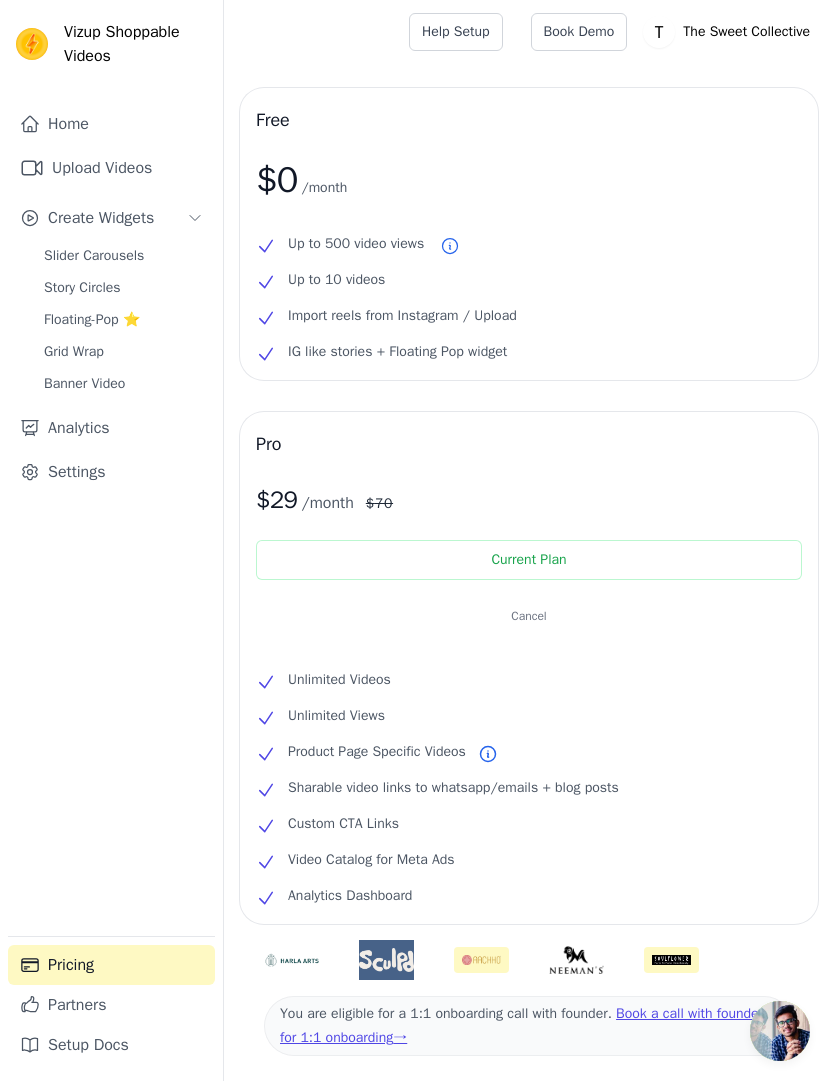 click on "Upload Videos" at bounding box center (111, 168) 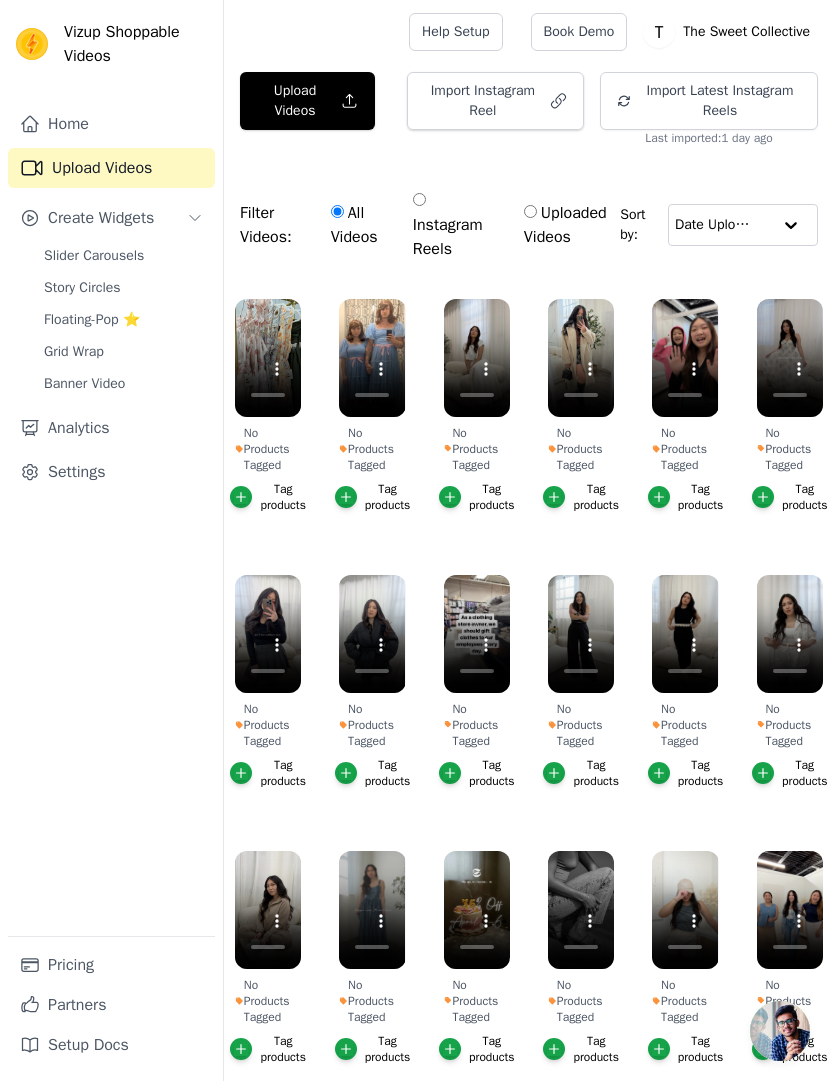 click on "Upload Videos" at bounding box center (307, 101) 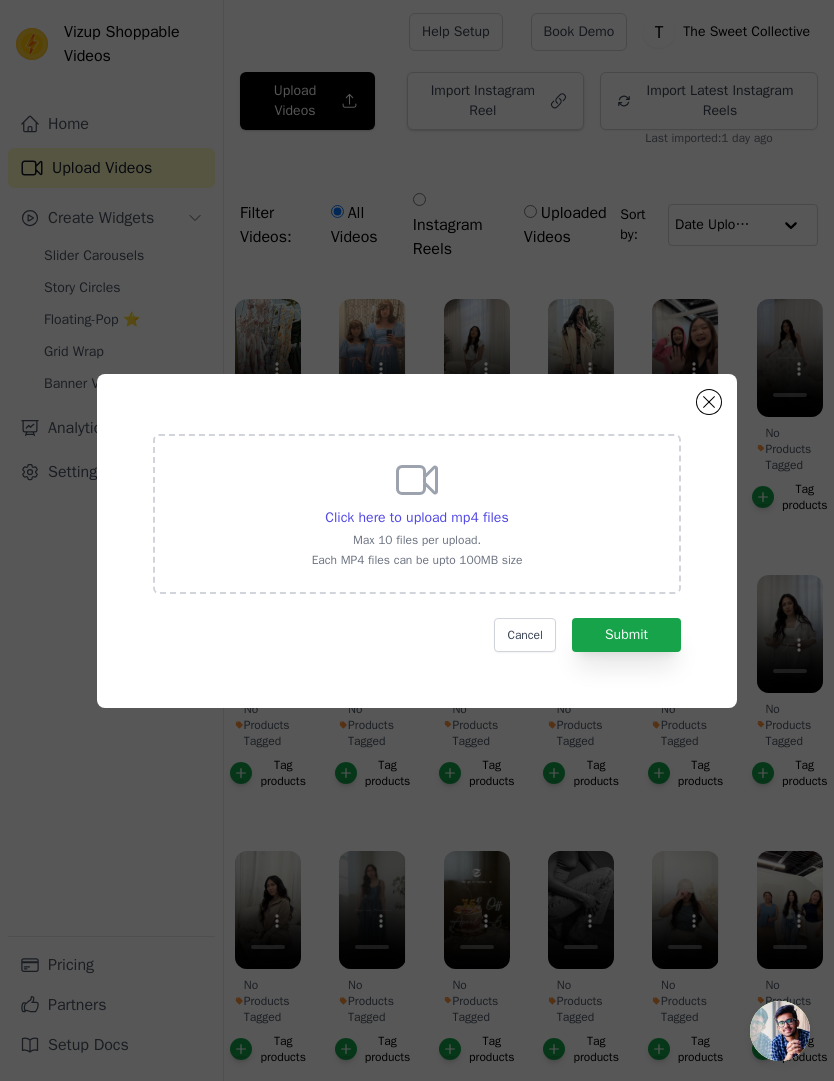 click on "Click here to upload mp4 files" at bounding box center (416, 517) 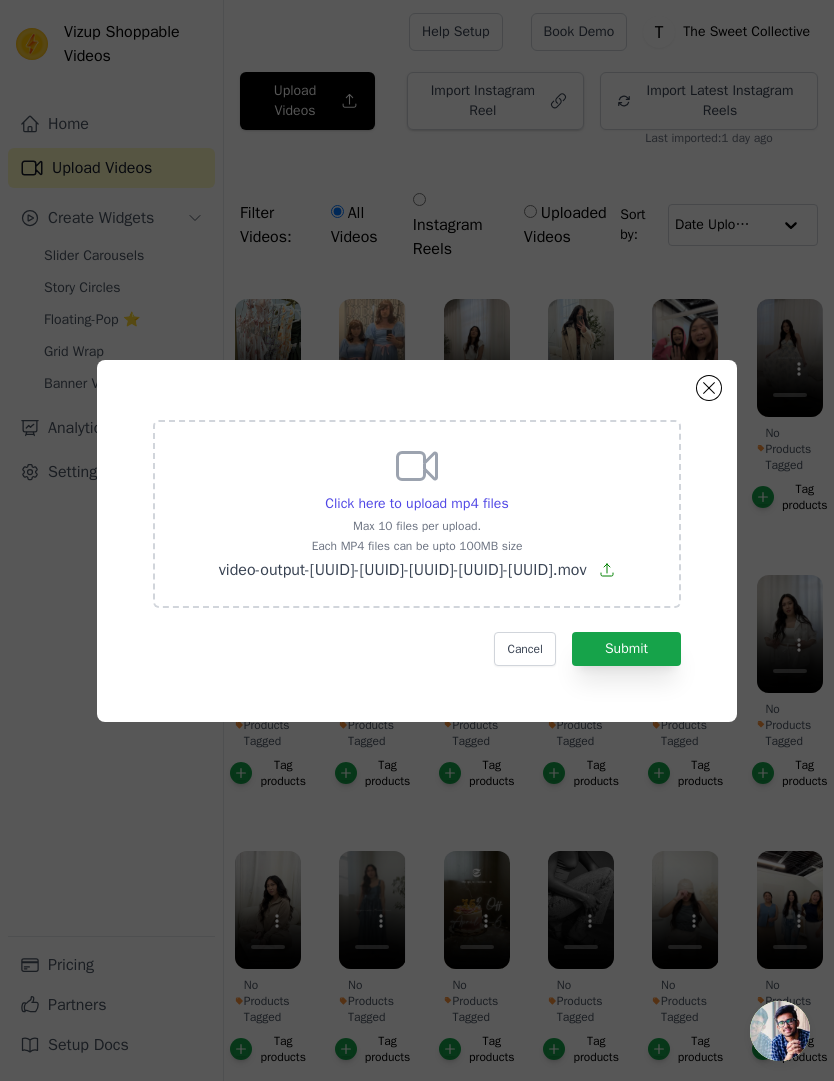 click on "Submit" at bounding box center [626, 649] 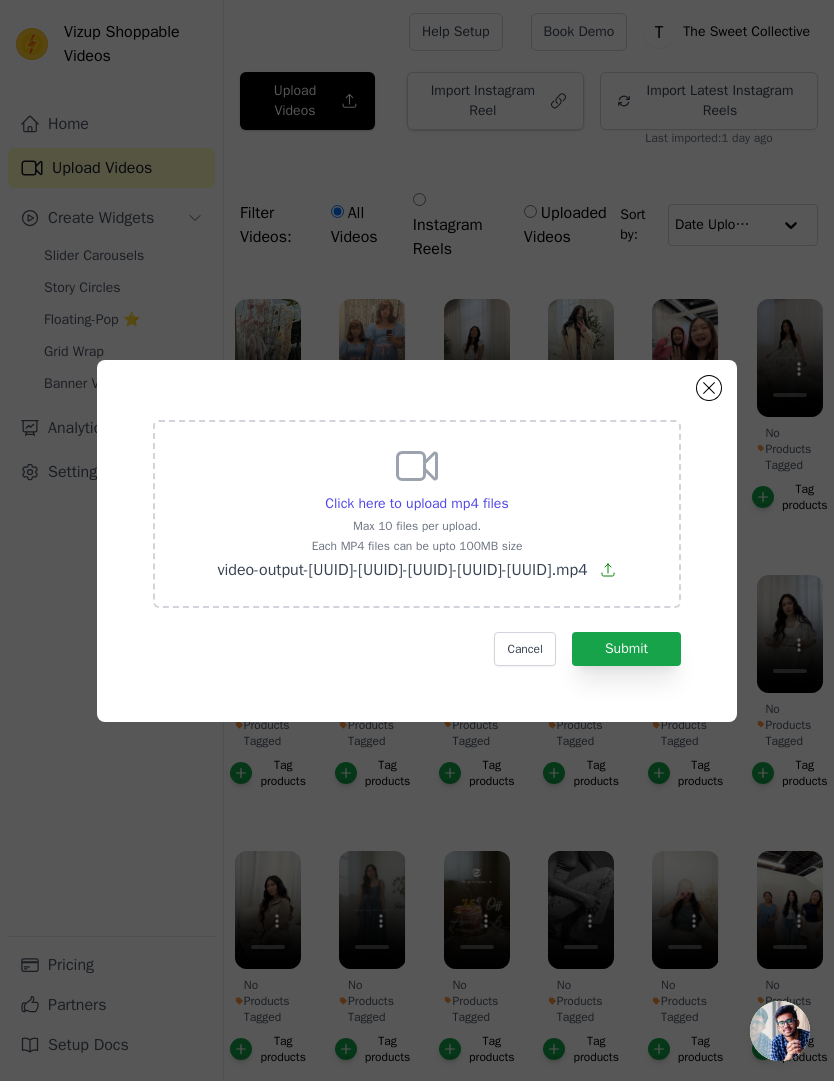 click on "Submit" at bounding box center [626, 649] 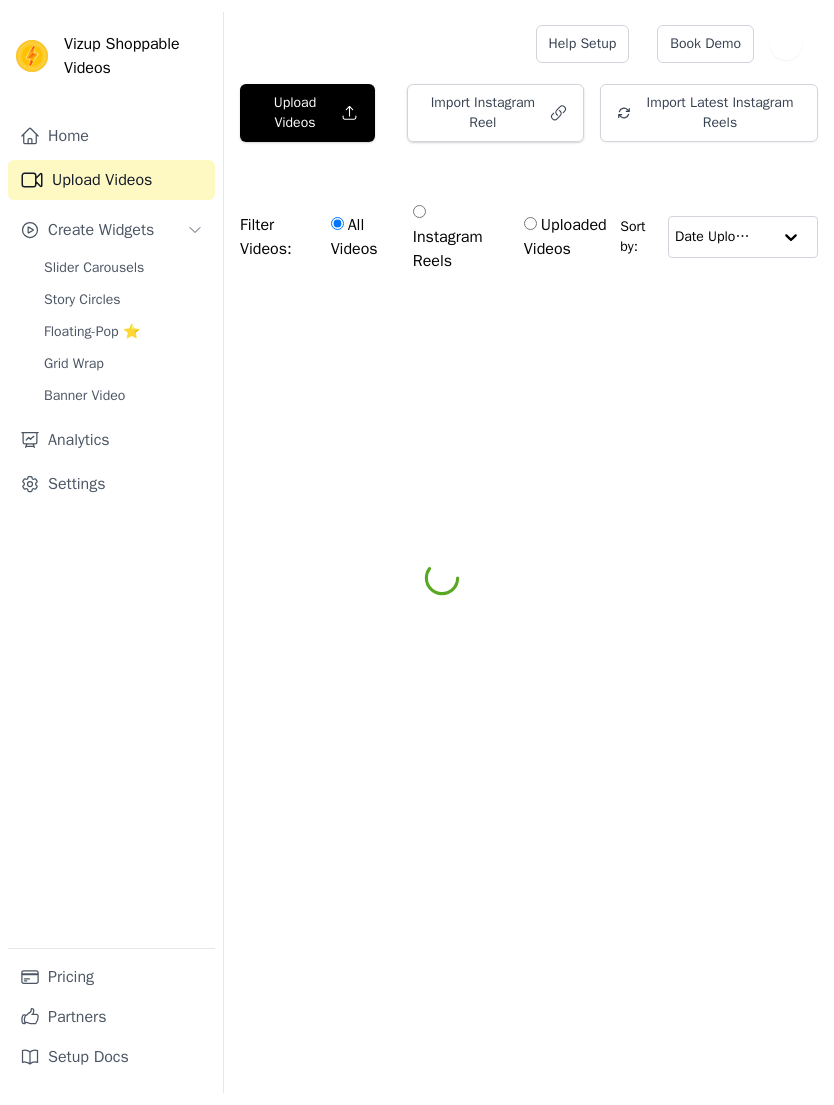 scroll, scrollTop: 0, scrollLeft: 0, axis: both 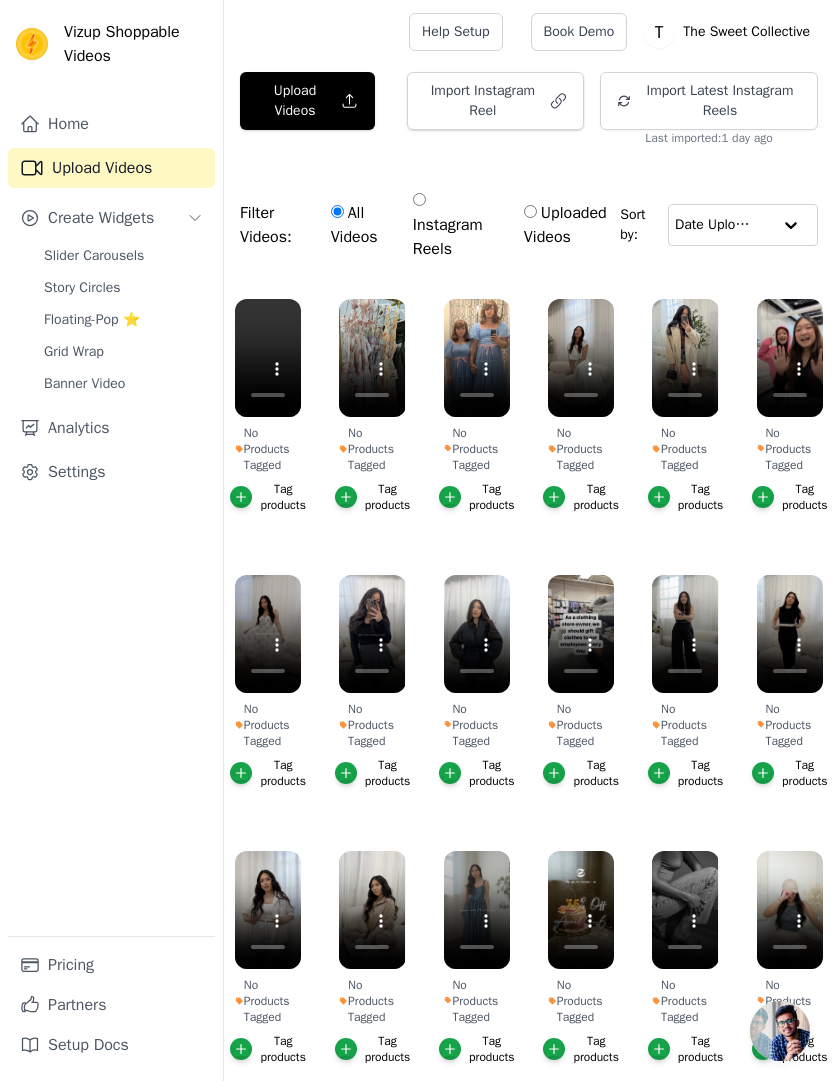 click on "Tag products" at bounding box center [283, 497] 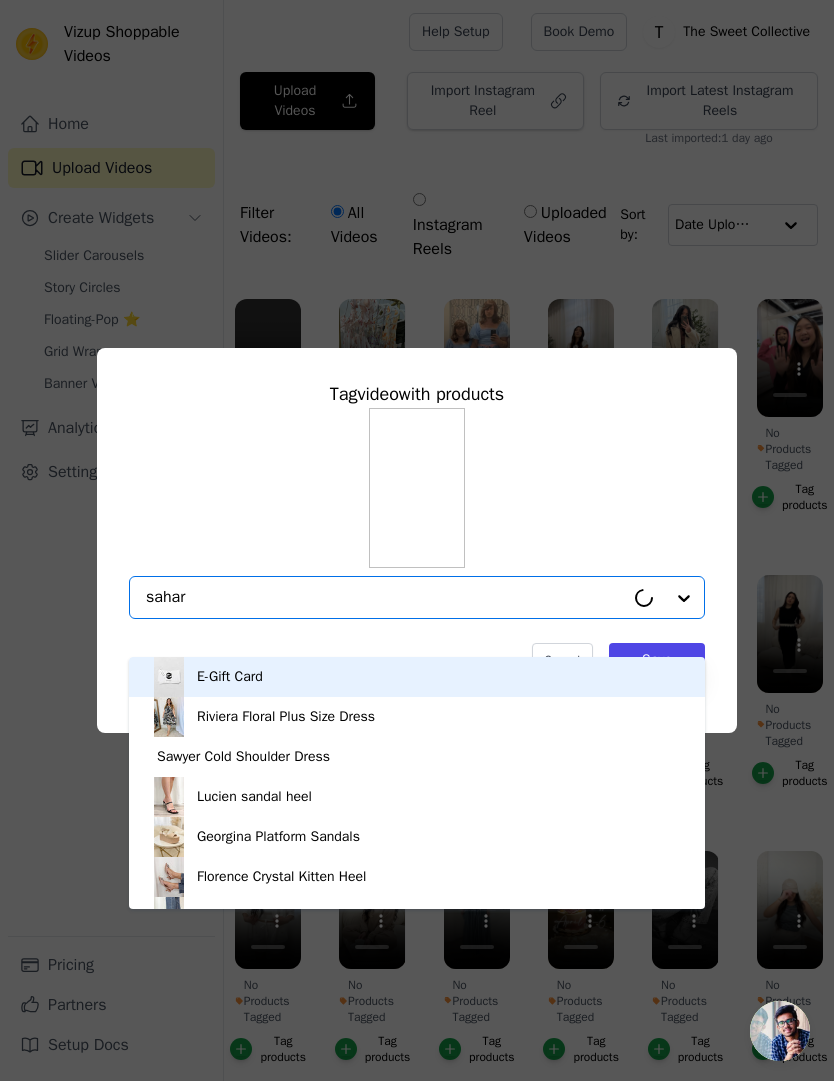 type on "sahara" 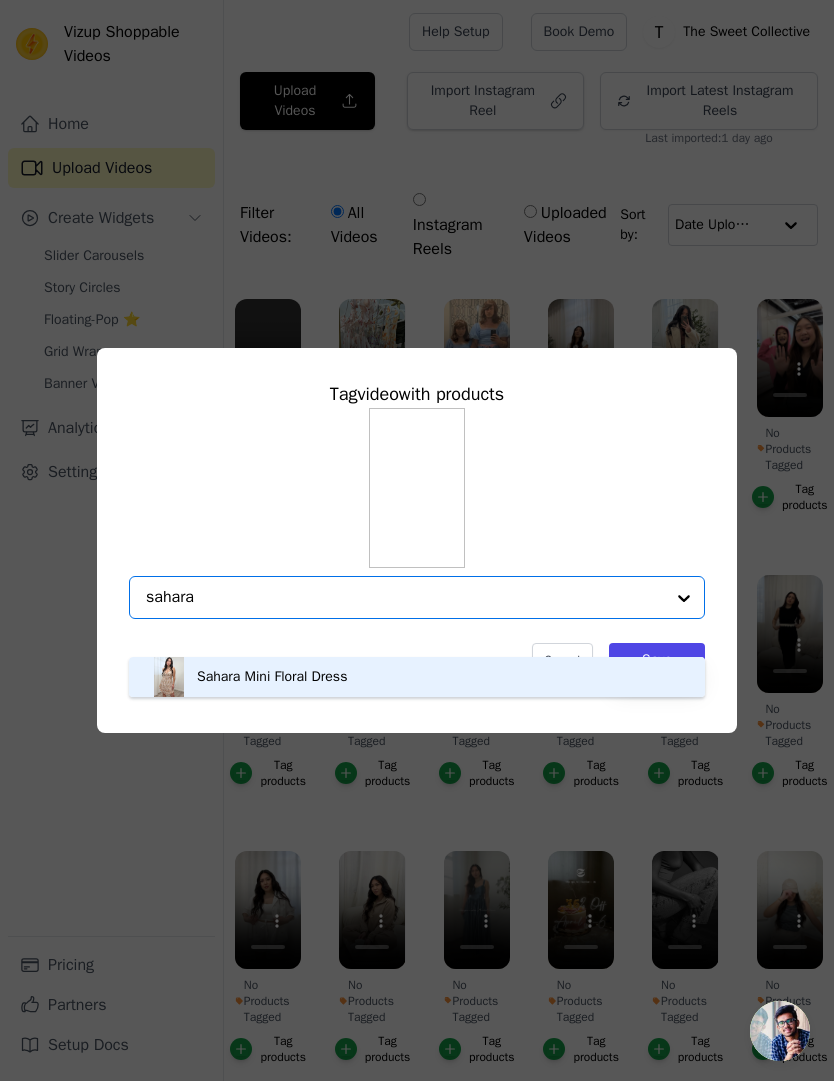 click on "Sahara Mini Floral Dress" at bounding box center (417, 677) 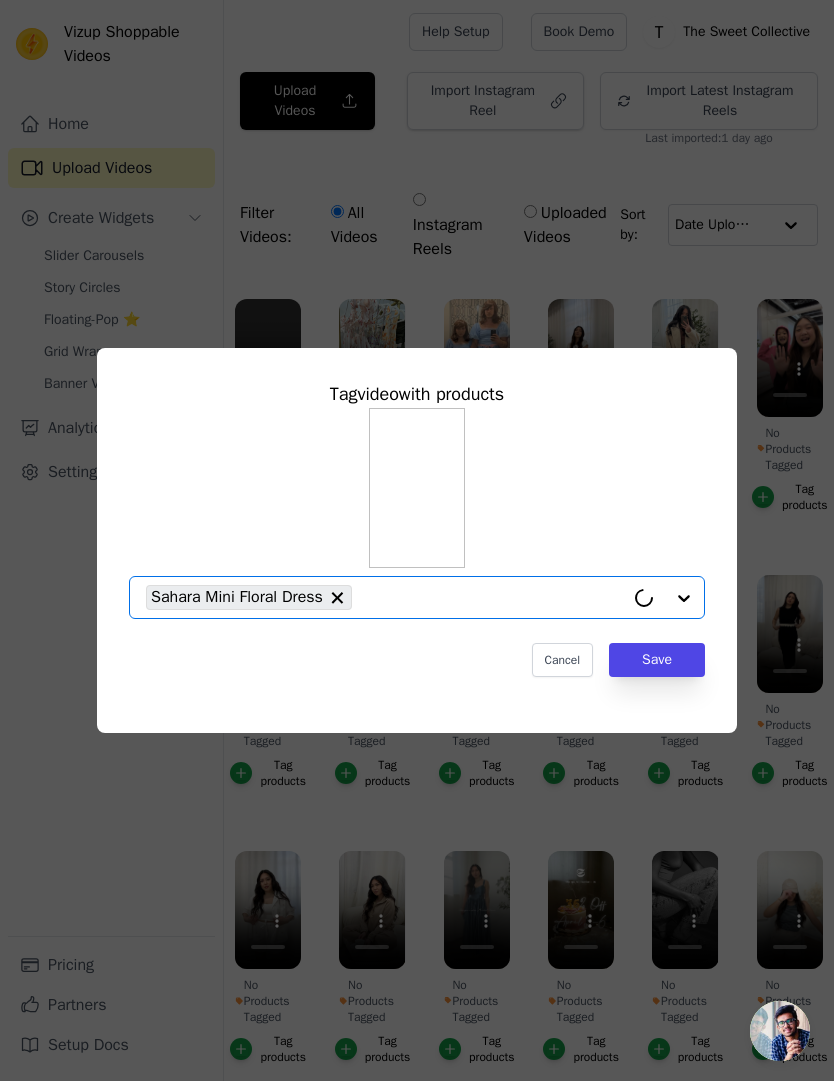click on "Save" at bounding box center (657, 660) 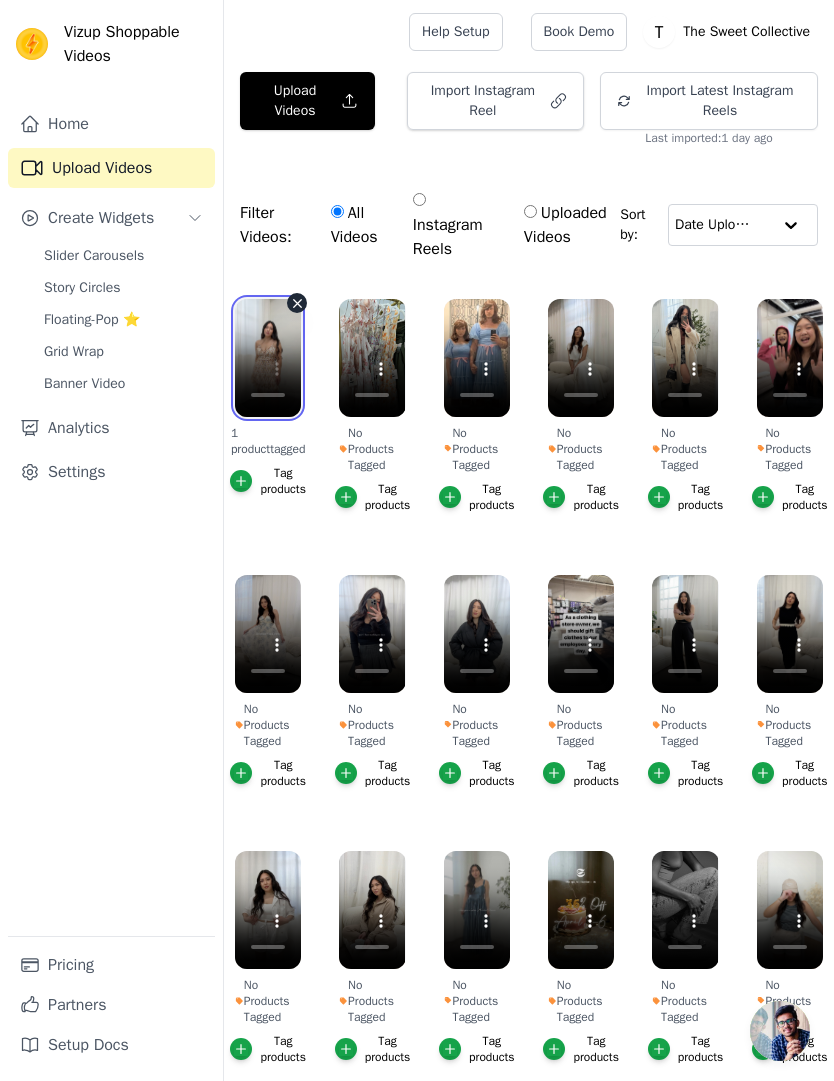 click at bounding box center (268, 358) 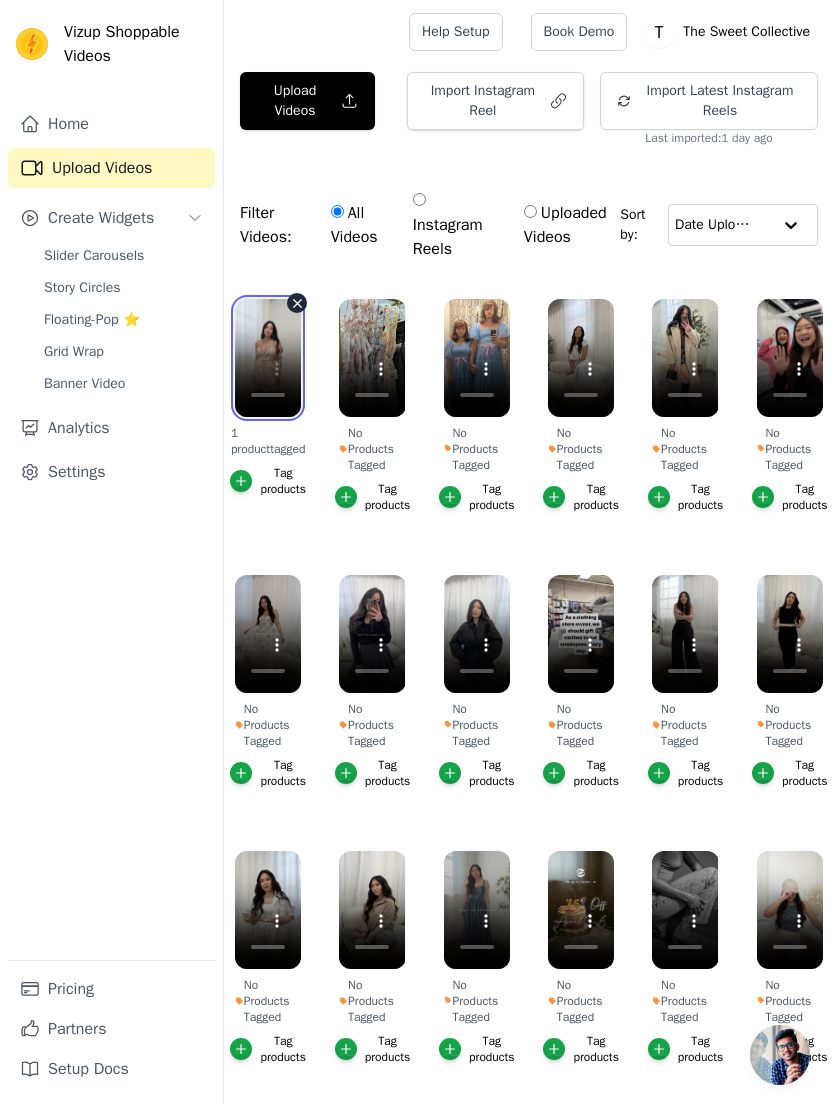click at bounding box center [268, 358] 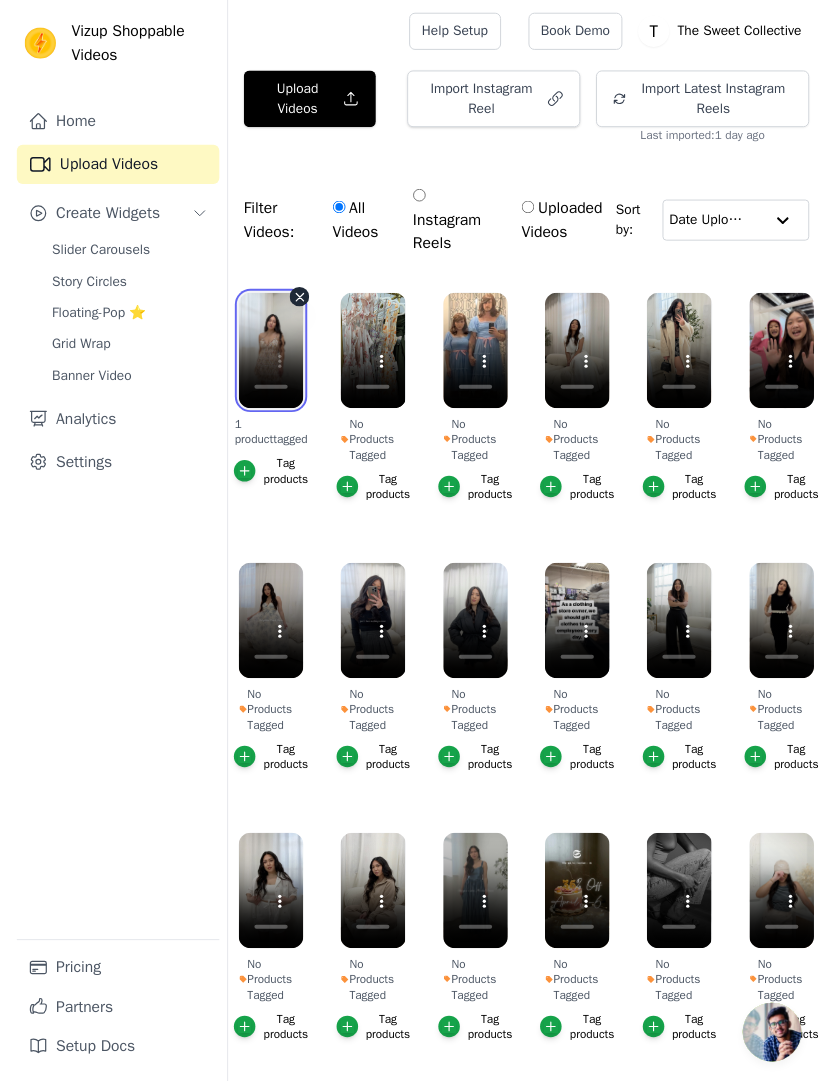 scroll, scrollTop: 24, scrollLeft: 0, axis: vertical 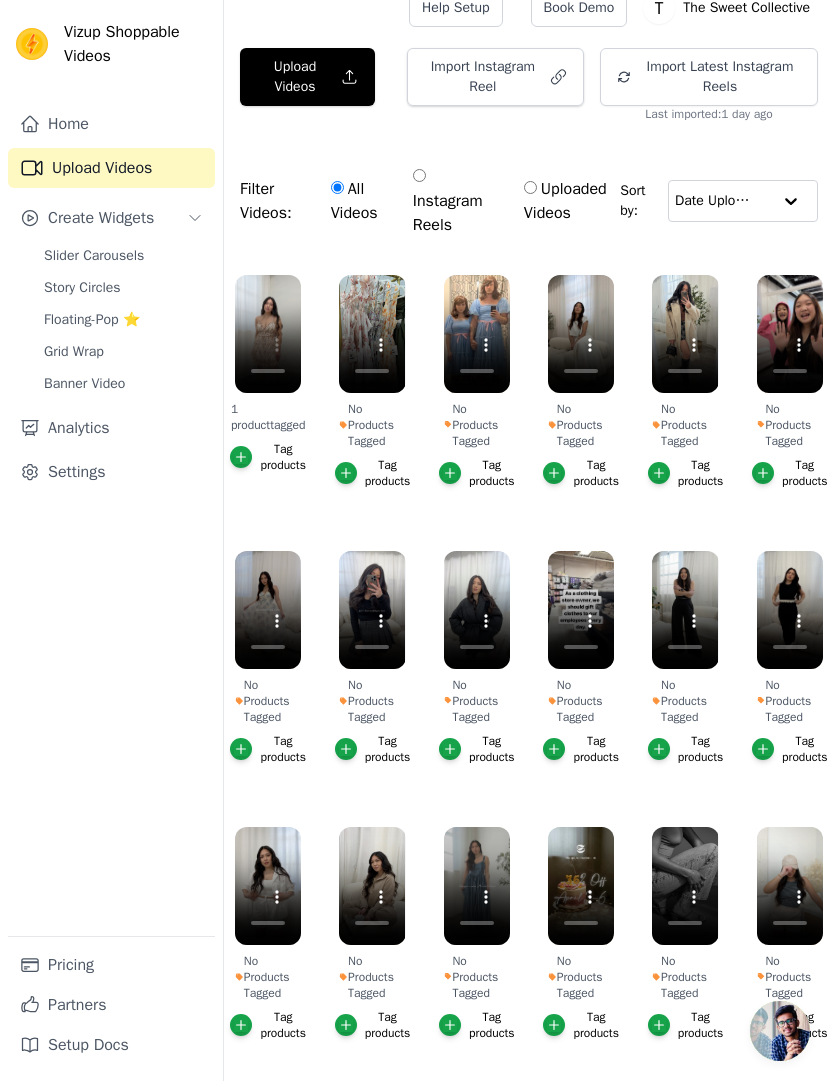 click on "Analytics" at bounding box center (111, 428) 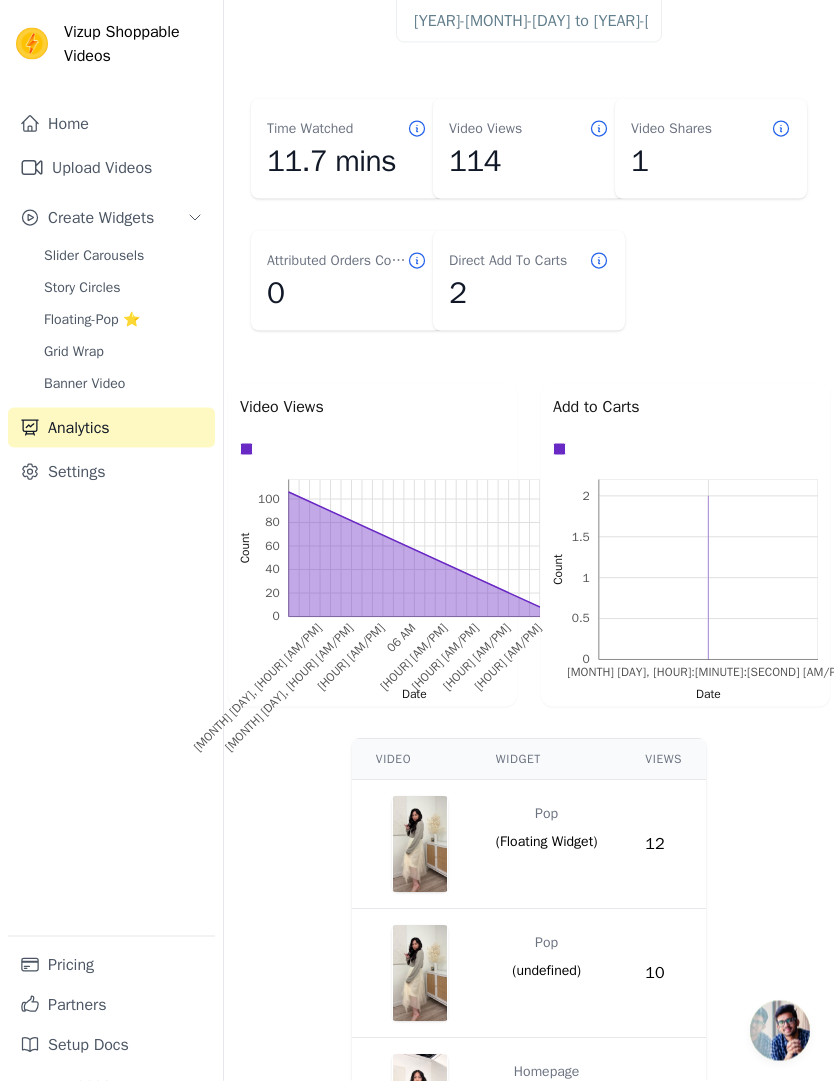 scroll, scrollTop: 120, scrollLeft: 0, axis: vertical 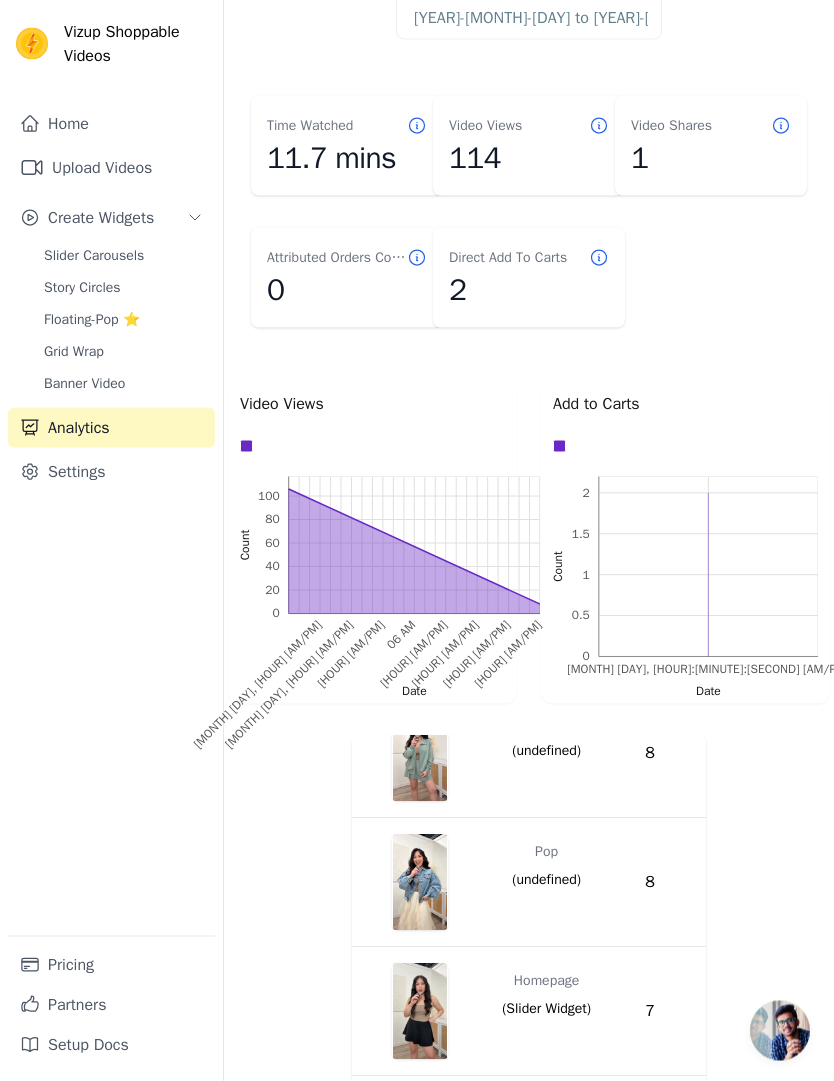click on "Floating-Pop ⭐" at bounding box center (123, 320) 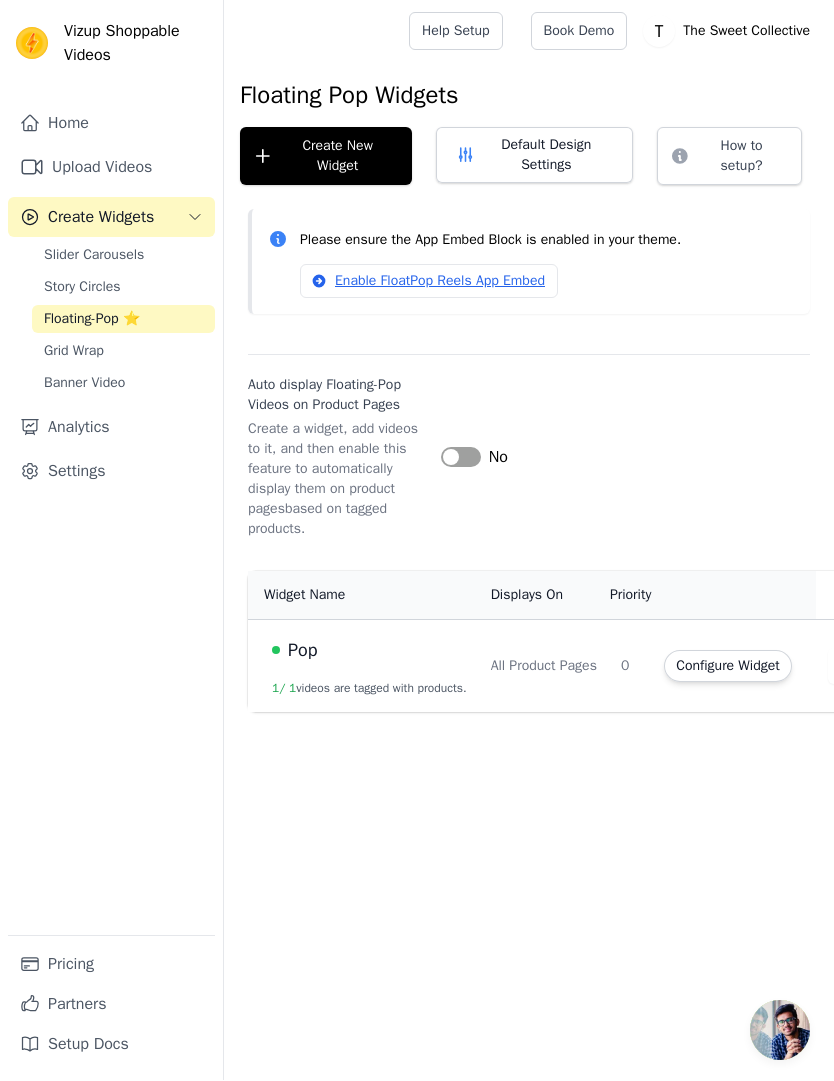 click on "All Product Pages" at bounding box center (544, 666) 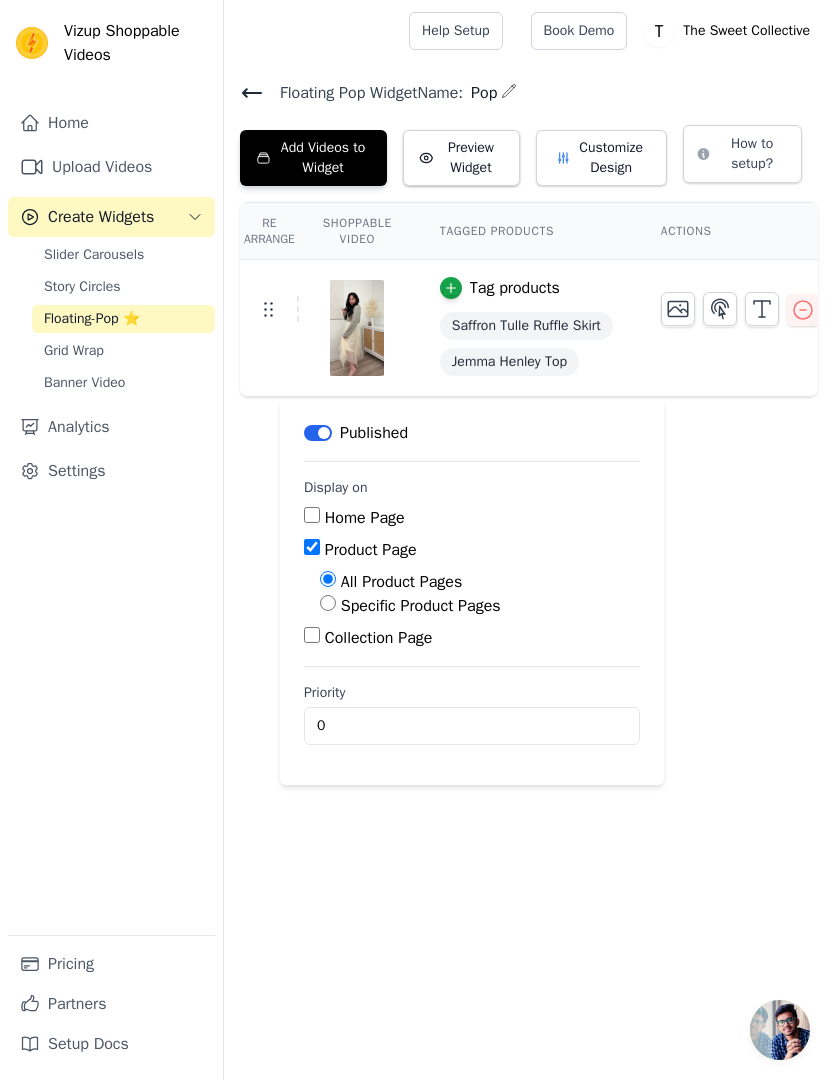click on "Product Page" at bounding box center (312, 548) 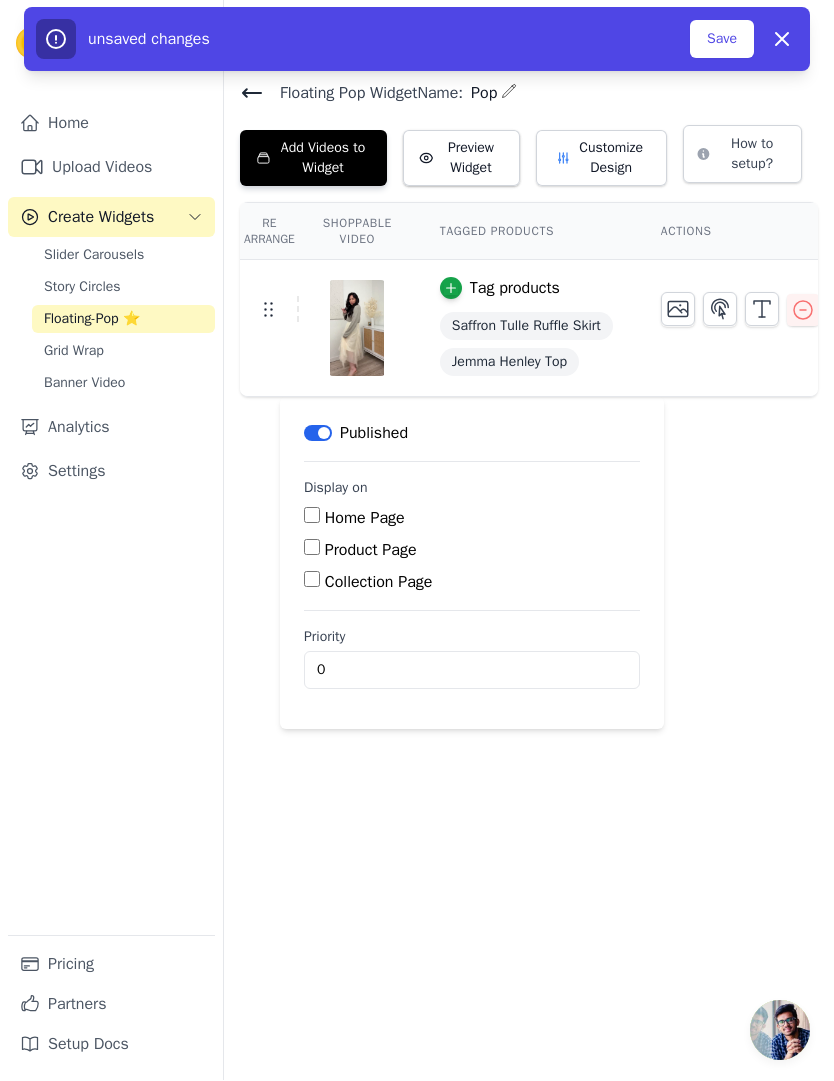 click on "Save" at bounding box center [722, 40] 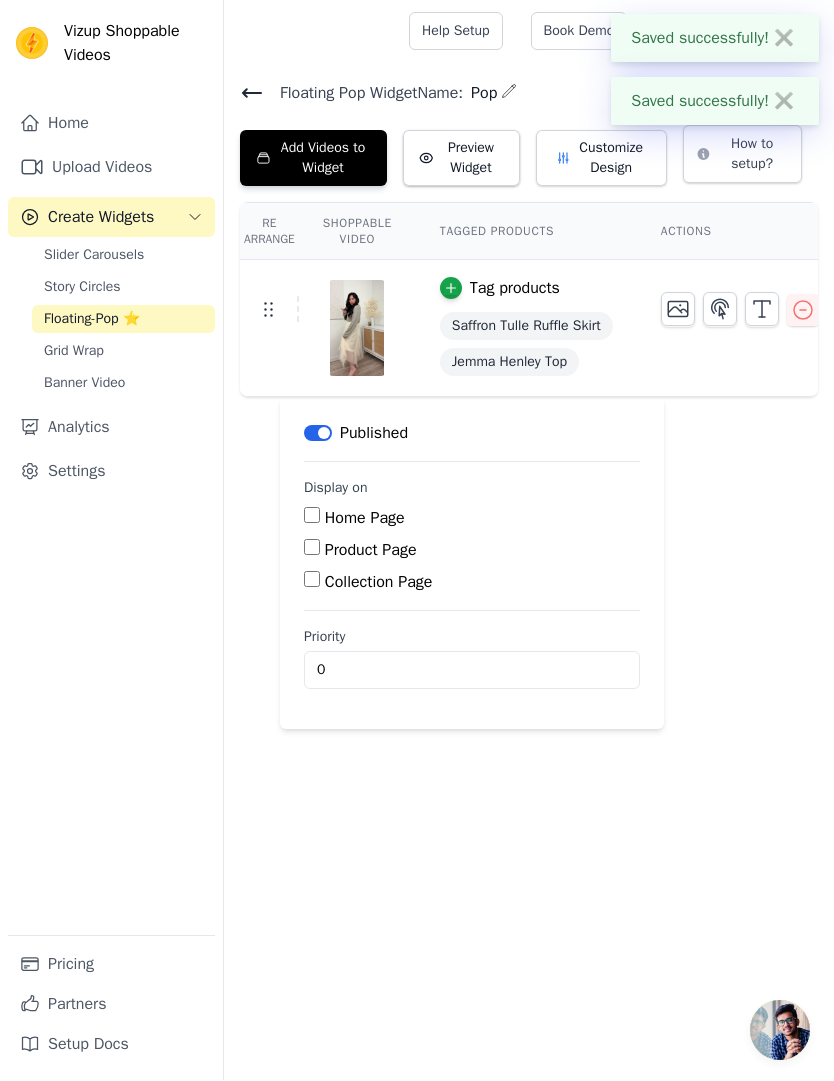 click on "Label" at bounding box center [318, 434] 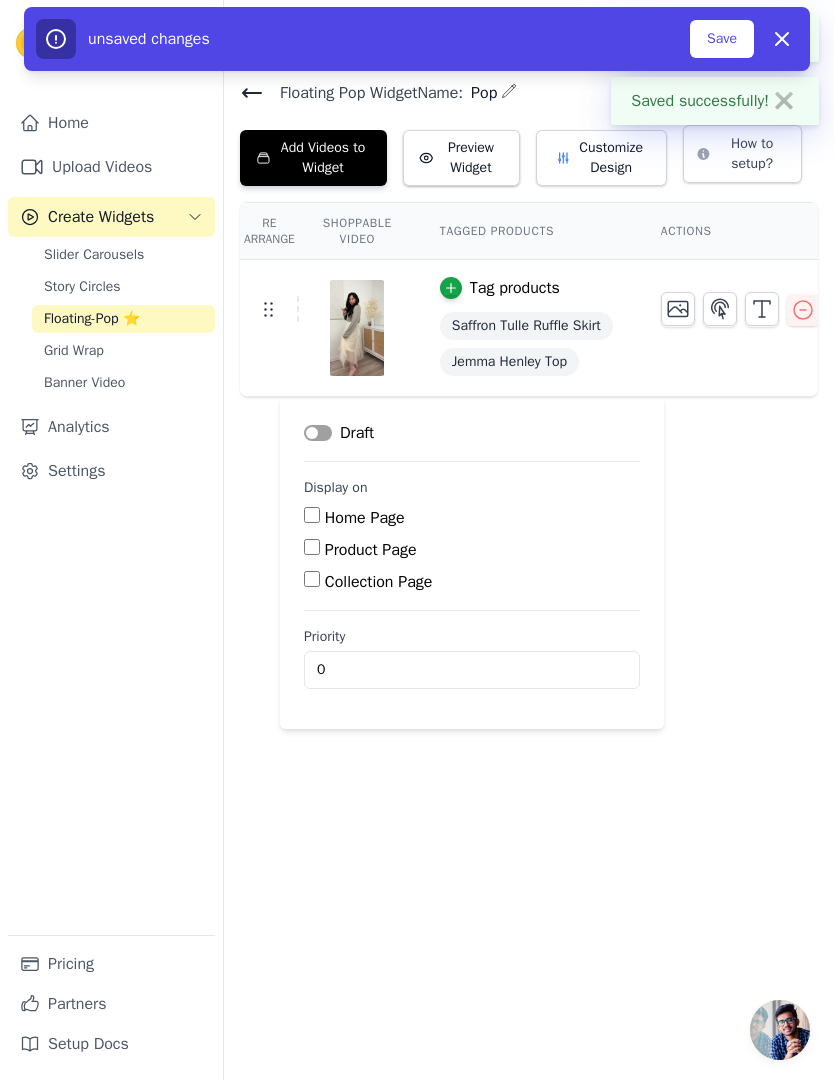 click on "Save" at bounding box center (722, 40) 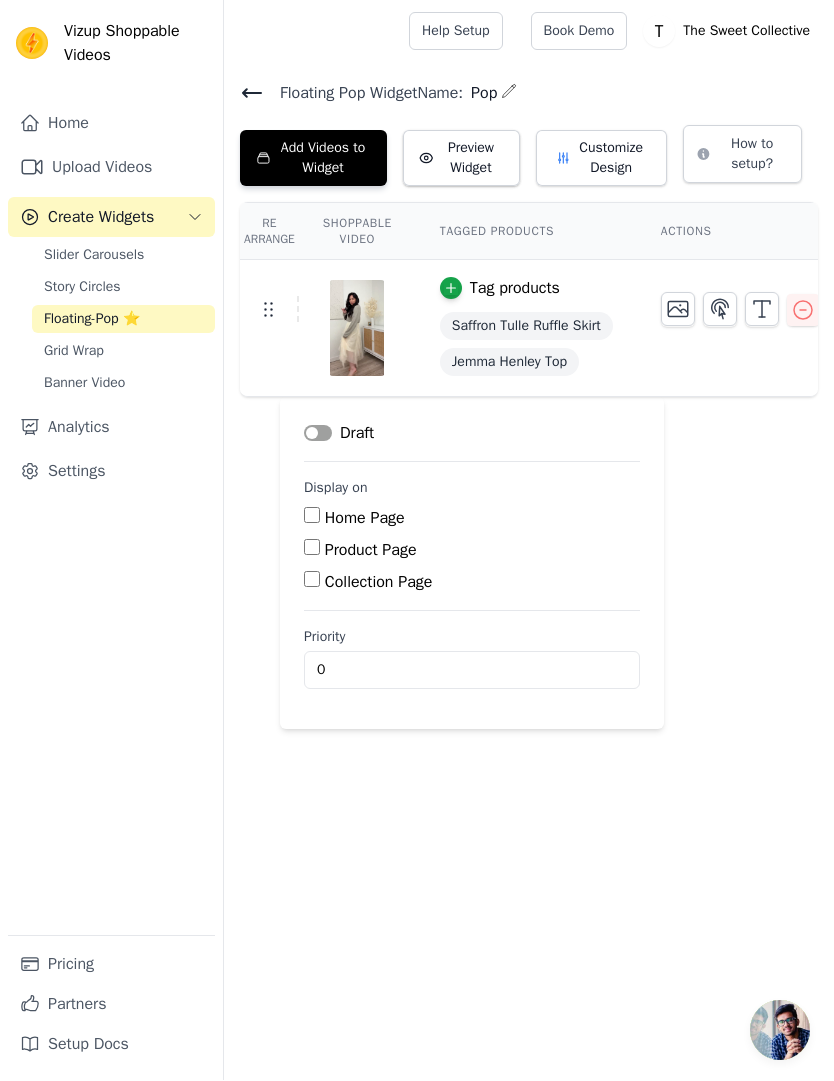 click on "Grid Wrap" at bounding box center [123, 352] 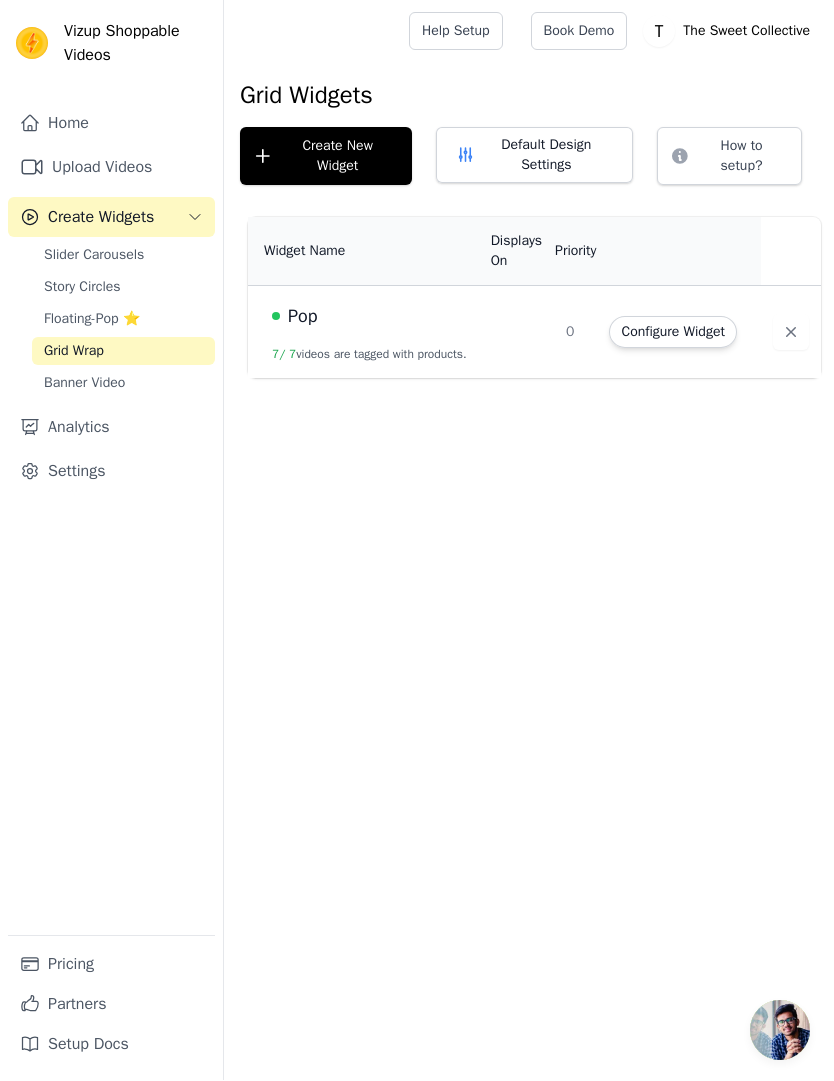 click on "Story Circles" at bounding box center (123, 288) 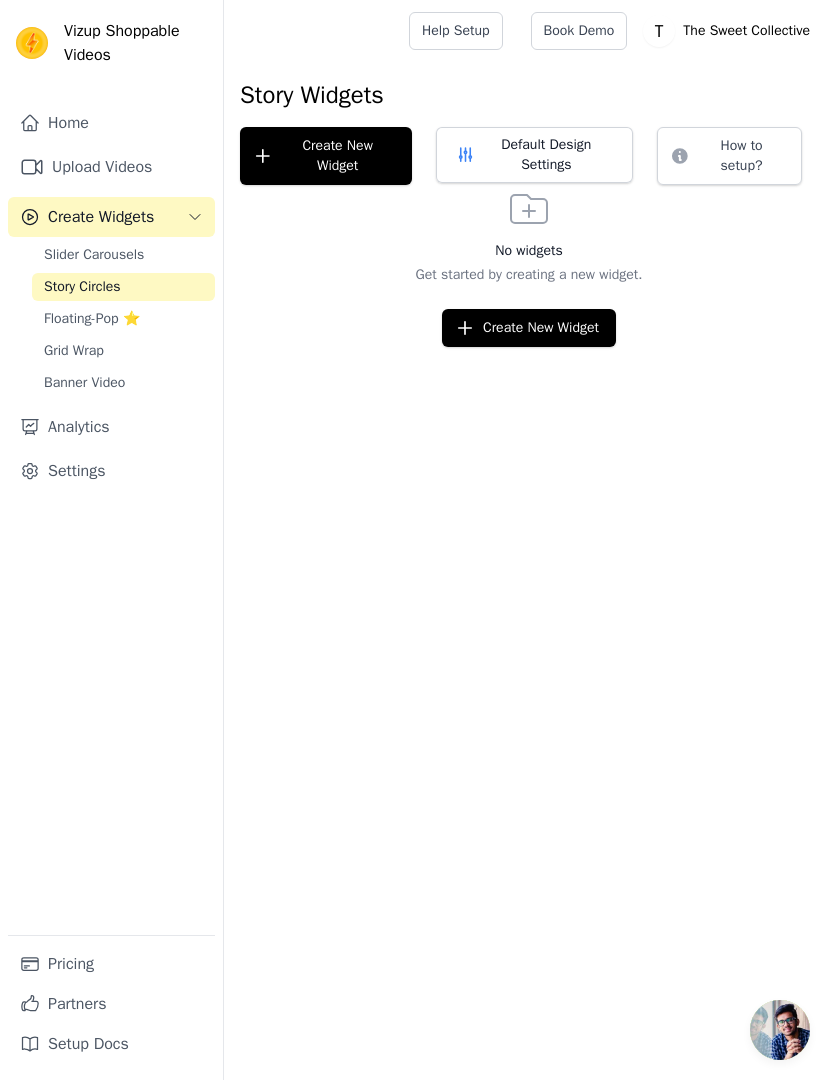 click on "Slider Carousels" at bounding box center [123, 256] 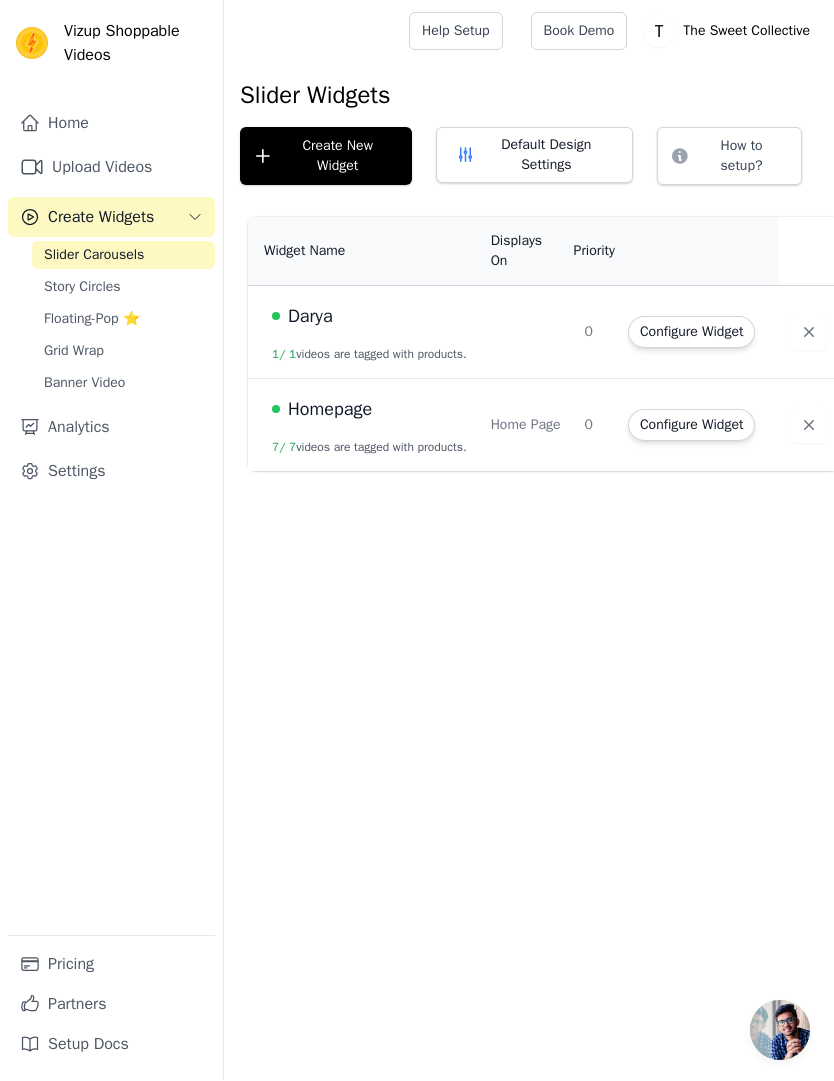 click on "Analytics" at bounding box center [111, 428] 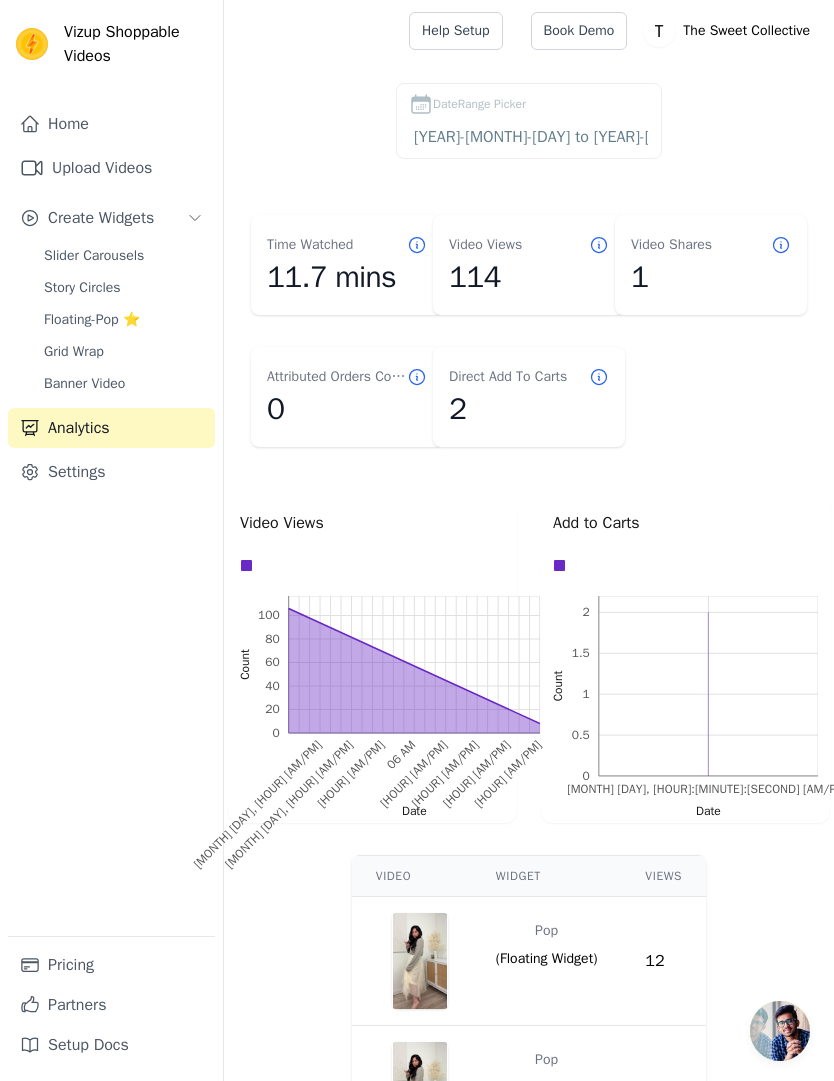 scroll, scrollTop: 32, scrollLeft: 0, axis: vertical 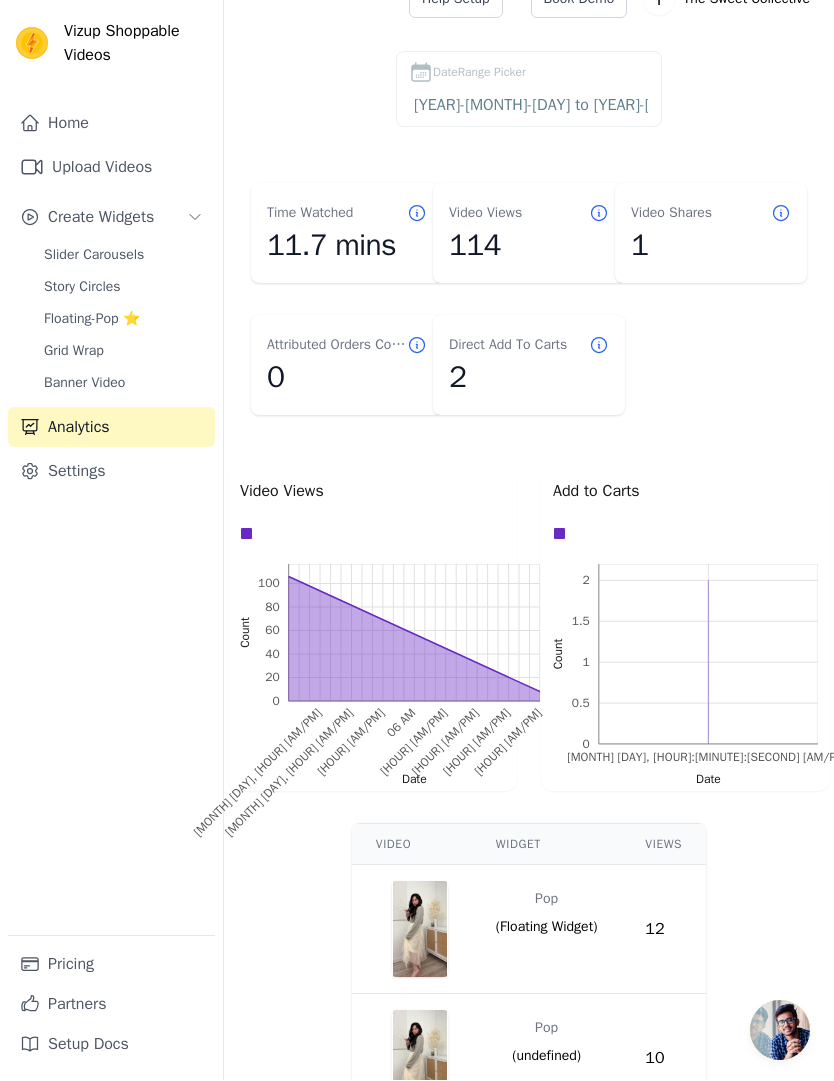 click on "1" at bounding box center (711, 246) 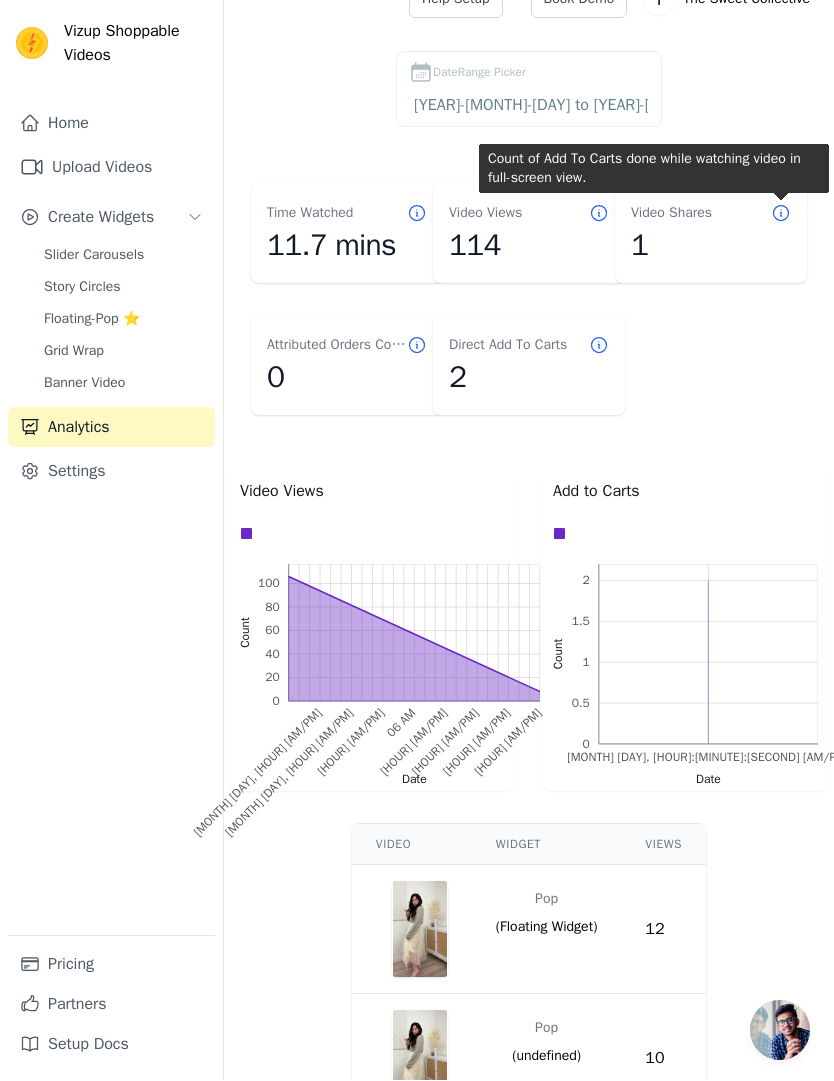 scroll, scrollTop: 33, scrollLeft: 0, axis: vertical 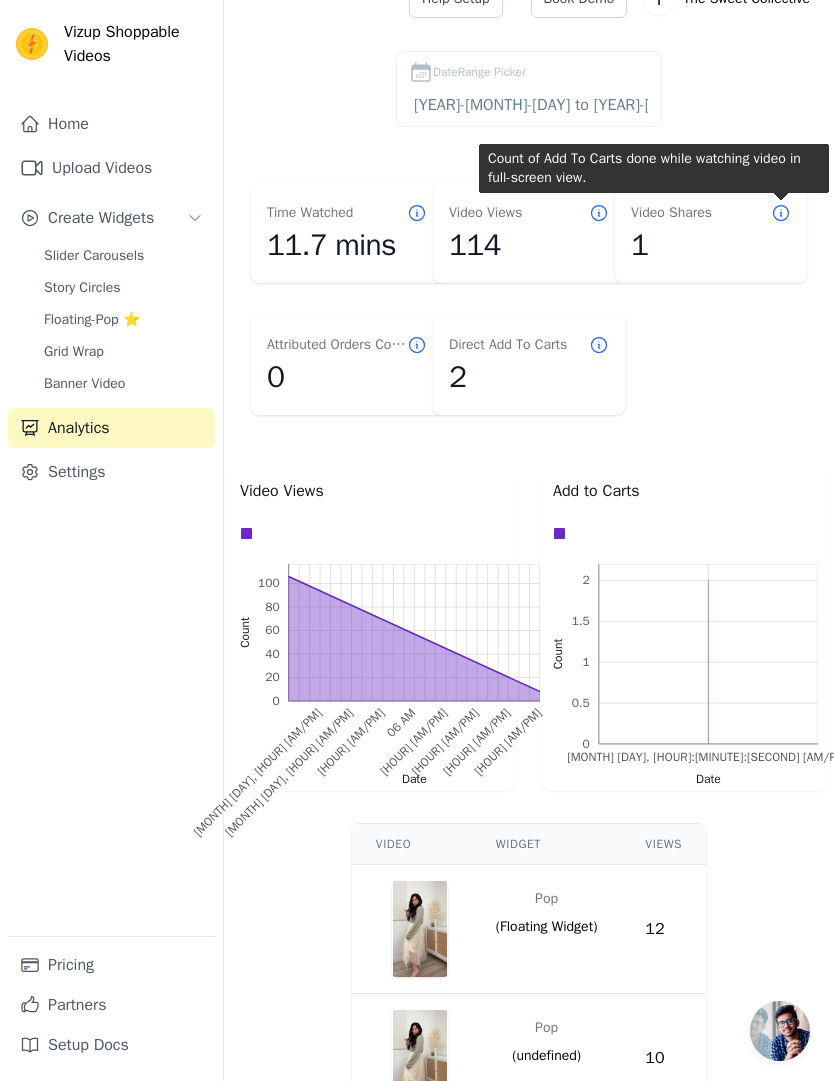 click 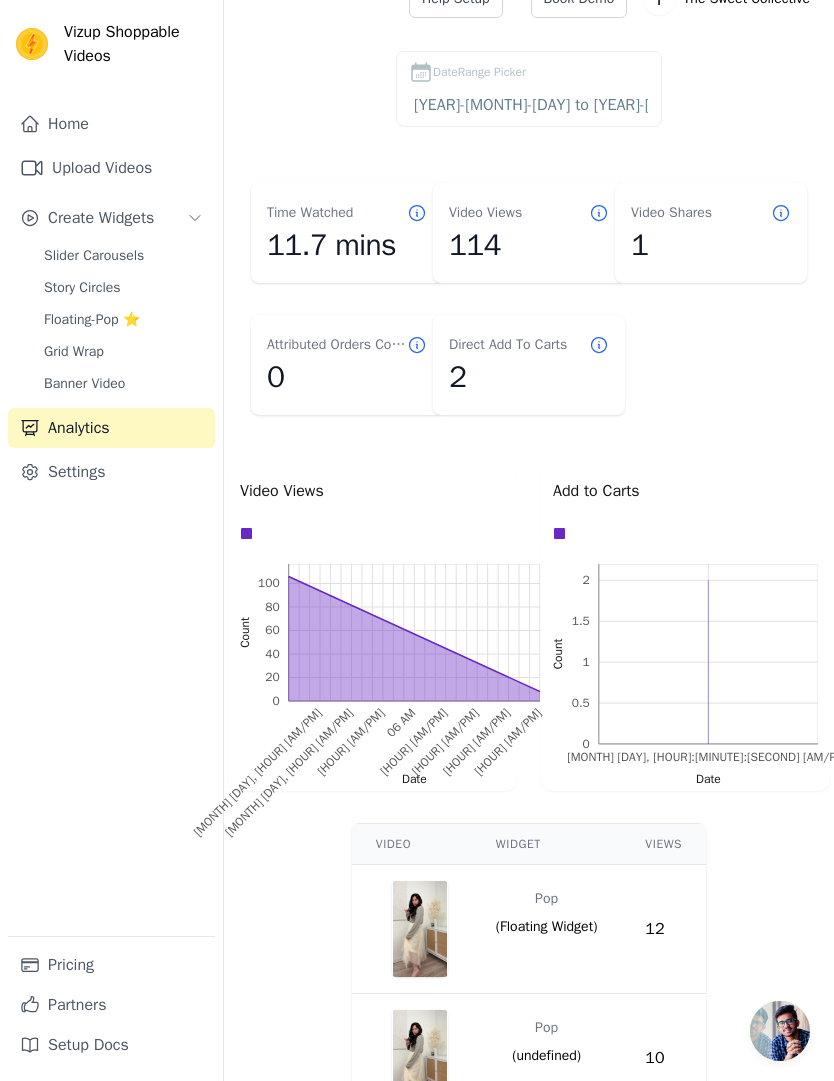 click on "Time Watched     11.7 mins   Video Views     114   Video Shares     1   Attributed Orders Count     0   Direct Add To Carts     2     Video Views 0 20 40 60 80 100 0 20 40 60 80 100 Count [MONTH] [DAY], [HOUR]:[AM/PM] [MONTH] [DAY], [HOUR]:[AM/PM] 03 AM 06 AM 09 AM 12 PM 03 PM 06 PM [MONTH] [DAY], [HOUR]:[AM/PM] [MONTH] [DAY], [HOUR]:[AM/PM] 03 AM 06 AM 09 AM 12 PM 03 PM 06 PM Date     Add to Carts 0 0.5 1 1.5 2 0 0.5 1 1.5 2 Count [MONTH] [DAY], [HOUR]:[AM/PM] [MONTH] [DAY], [HOUR]:[AM/PM] Date     Video   Widget   Views       Pop   ( Floating Widget )   12       Pop   ( undefined )   10       Homepage   ( Slider Widget )   10       Homepage   ( Slider Widget )   9       Homepage   ( Slider Widget )   9       Homepage   ( Slider Widget )   8       Pop   ( undefined )   8       Pop   ( undefined )   8       Homepage   ( Slider Widget )   7       Homepage   ( Slider Widget )   7       Homepage   ( Slider Widget )   7       Pop   ( undefined )   6       Pop   ( undefined )   5       Pop   ( undefined )   4       Pop   ( undefined )   4" at bounding box center [529, 695] 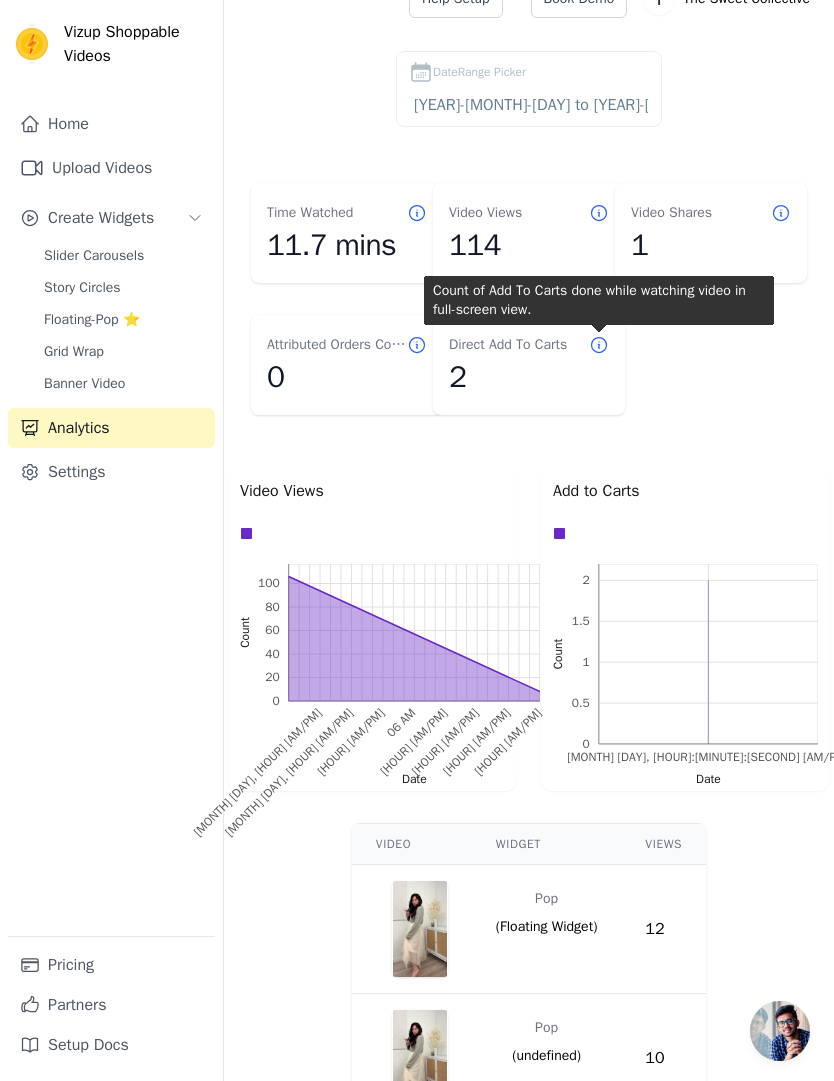 click 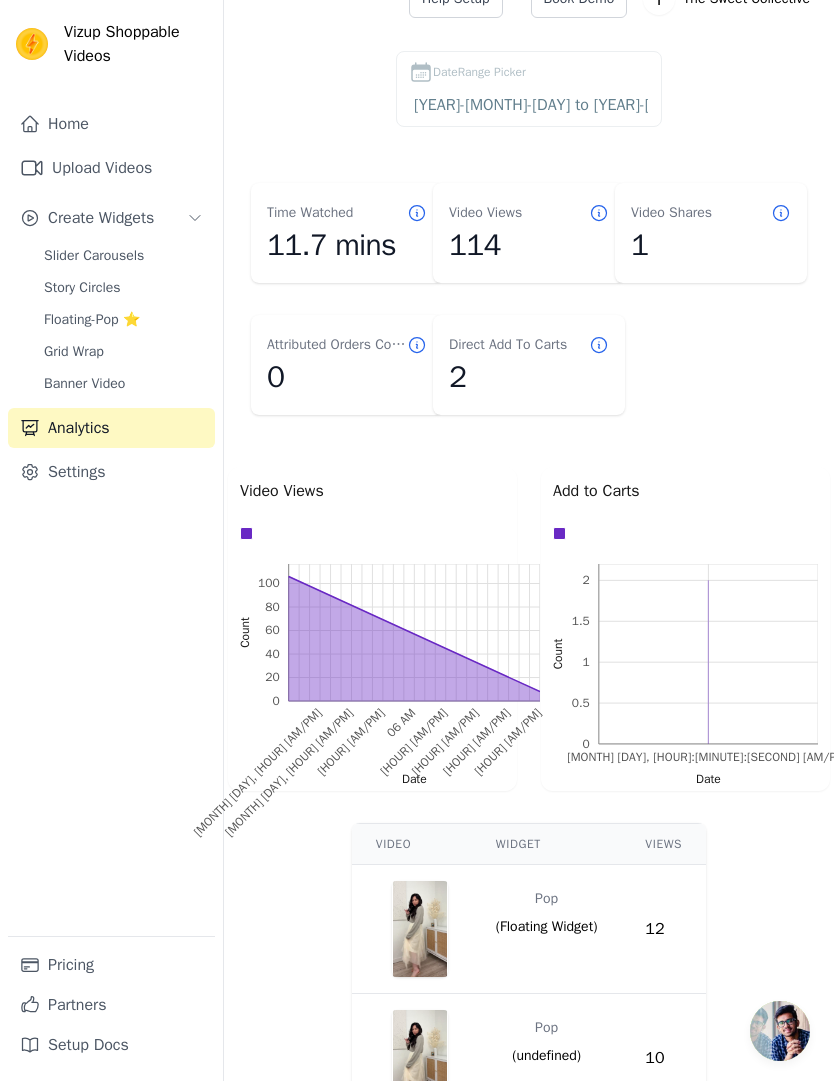 click on "Time Watched     11.7 mins   Video Views     114   Video Shares     1   Attributed Orders Count     0   Direct Add To Carts     2" at bounding box center (529, 299) 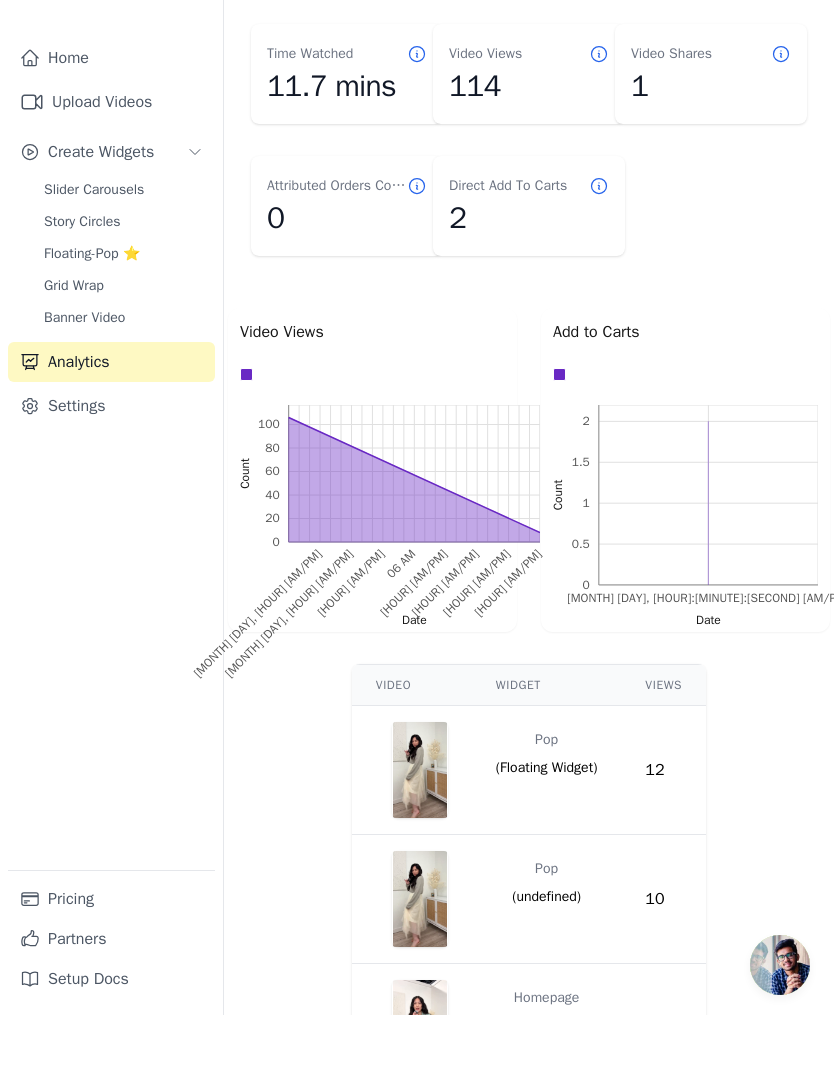 scroll, scrollTop: 120, scrollLeft: 0, axis: vertical 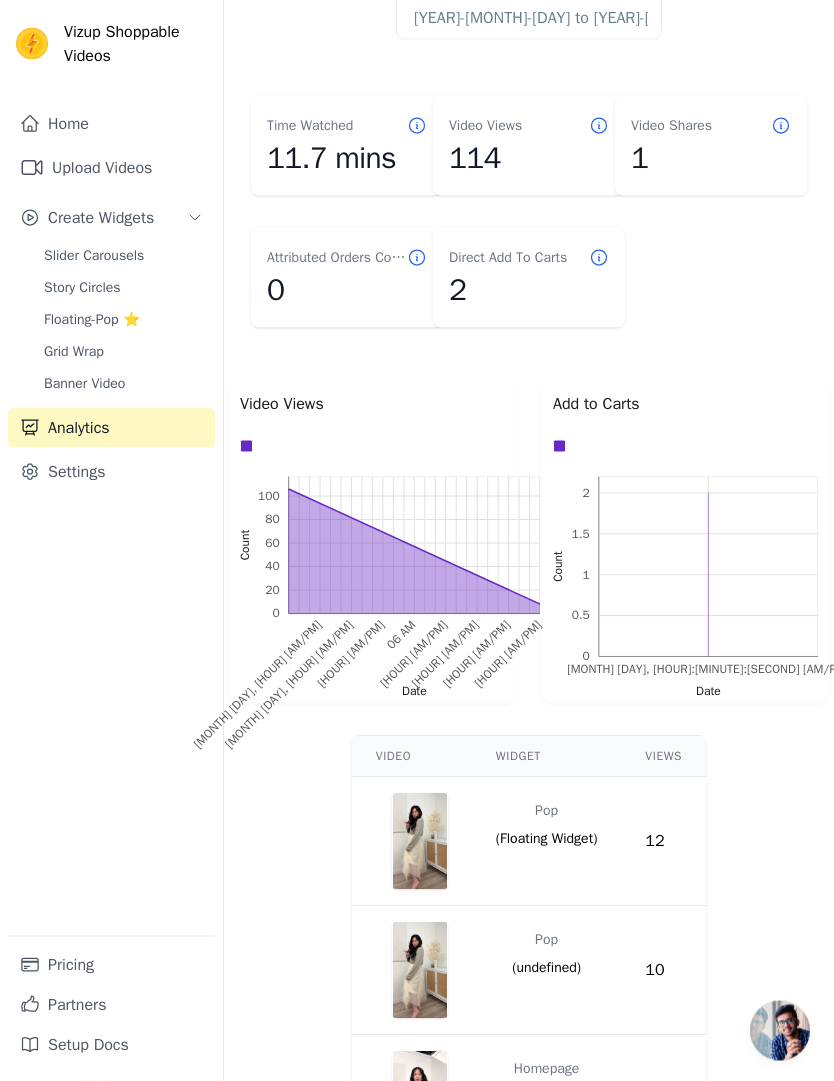 click on "Settings" at bounding box center [111, 472] 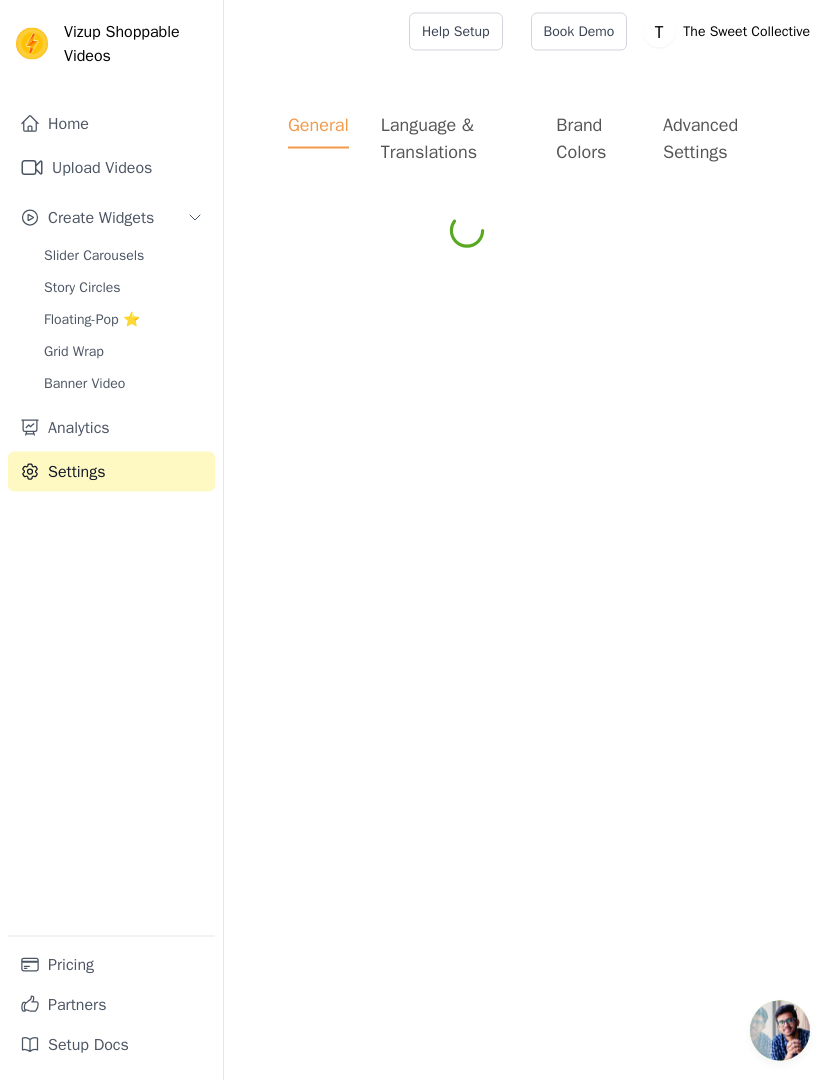 scroll, scrollTop: 0, scrollLeft: 0, axis: both 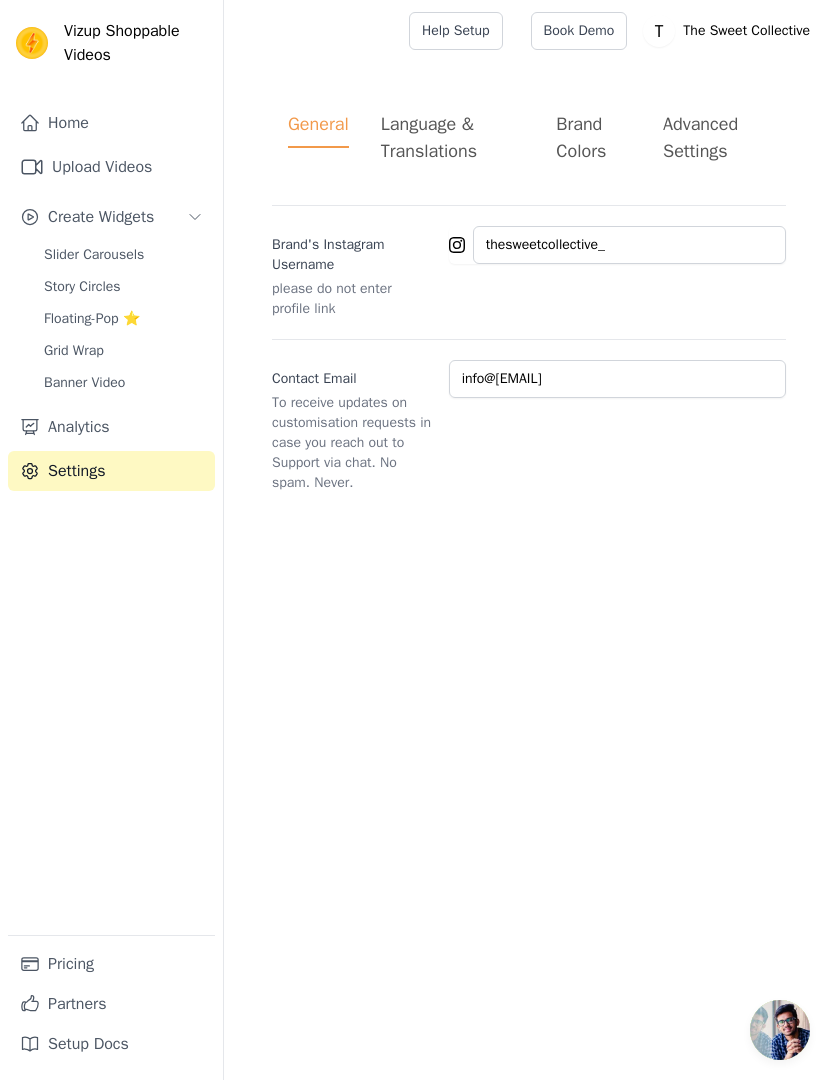 click on "Advanced Settings" at bounding box center (716, 139) 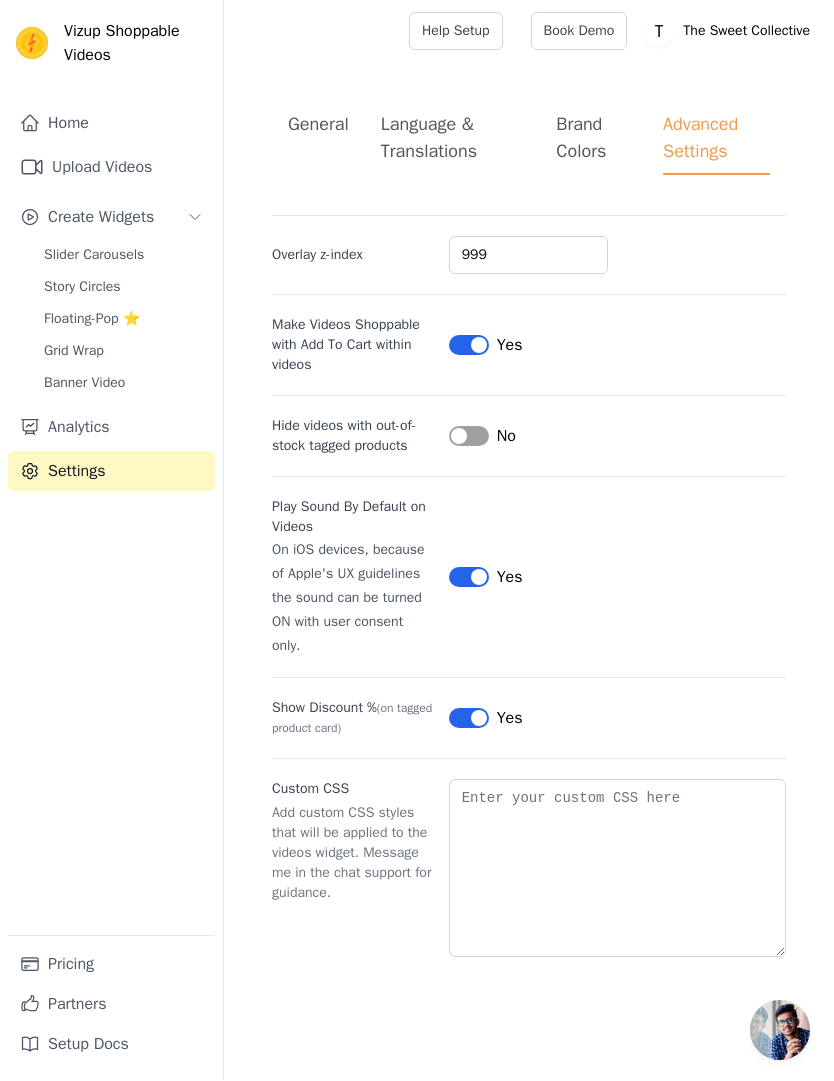 click on "Setup Docs" at bounding box center (111, 1045) 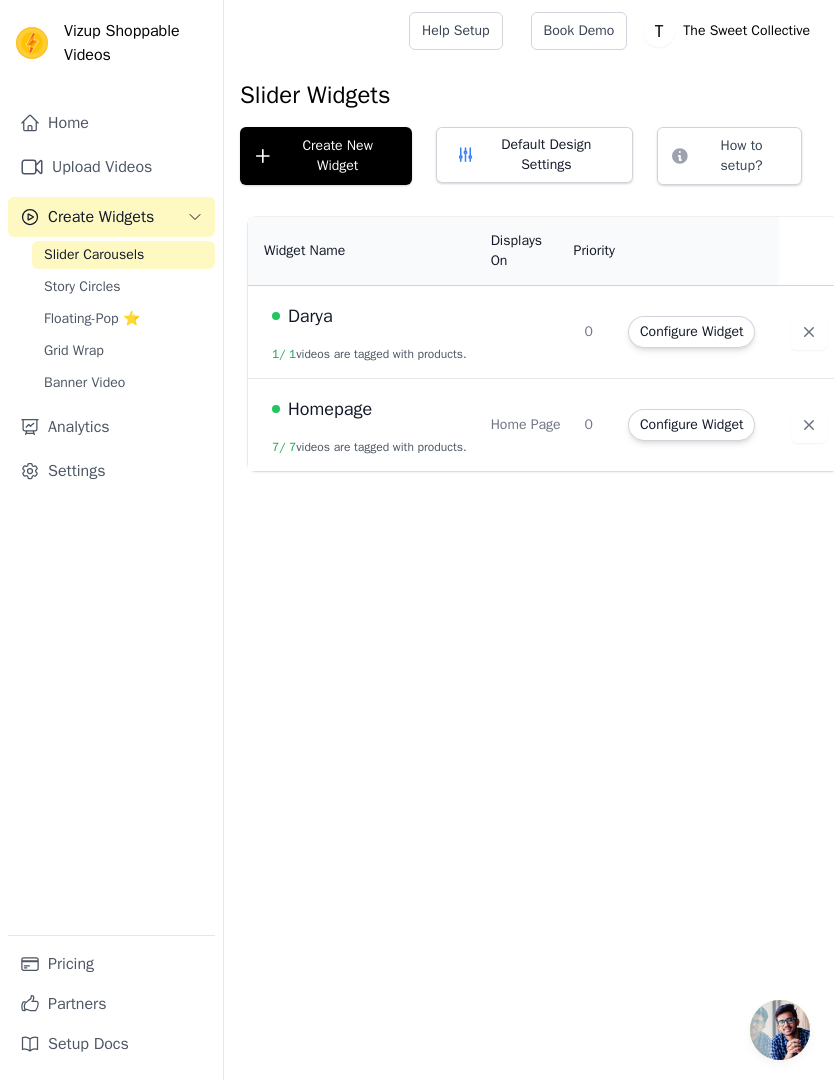click on "Configure Widget" at bounding box center (691, 333) 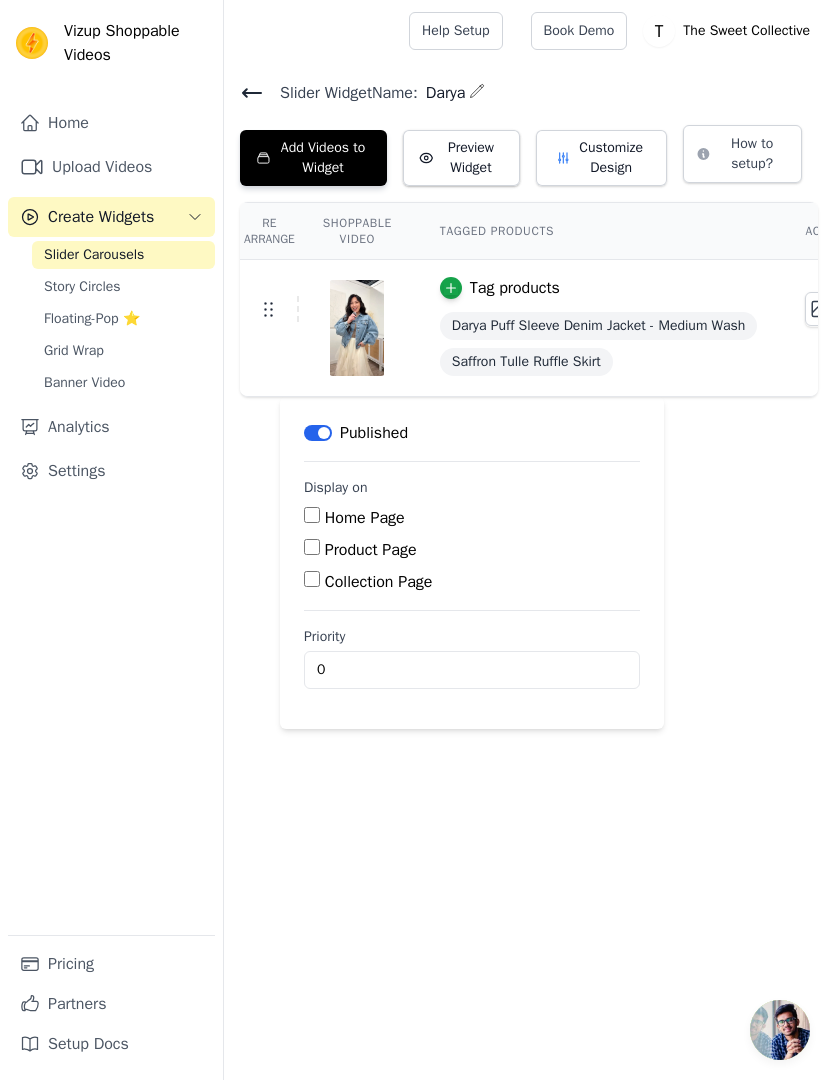 click on "Product Page" at bounding box center [371, 551] 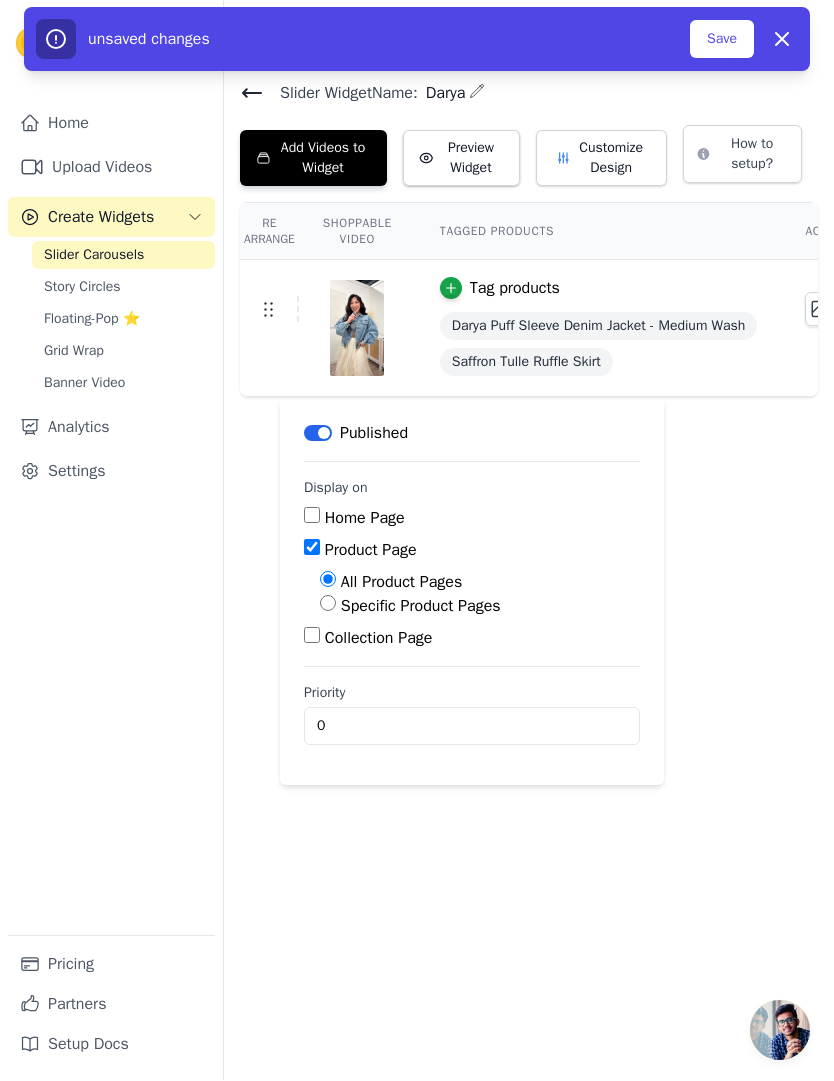 click on "Re Arrange   Shoppable Video   Tagged Products   Actions             Tag products   Darya Puff Sleeve Denim Jacket - Medium Wash   Saffron Tulle Ruffle Skirt                       Save Videos In This New Order   Save   Dismiss     Label     Published     Display on     Home Page     Product Page     All Product Pages     Specific Product Pages       Collection Page       Priority   0     unsaved changes   Save   Dismiss" at bounding box center (529, 494) 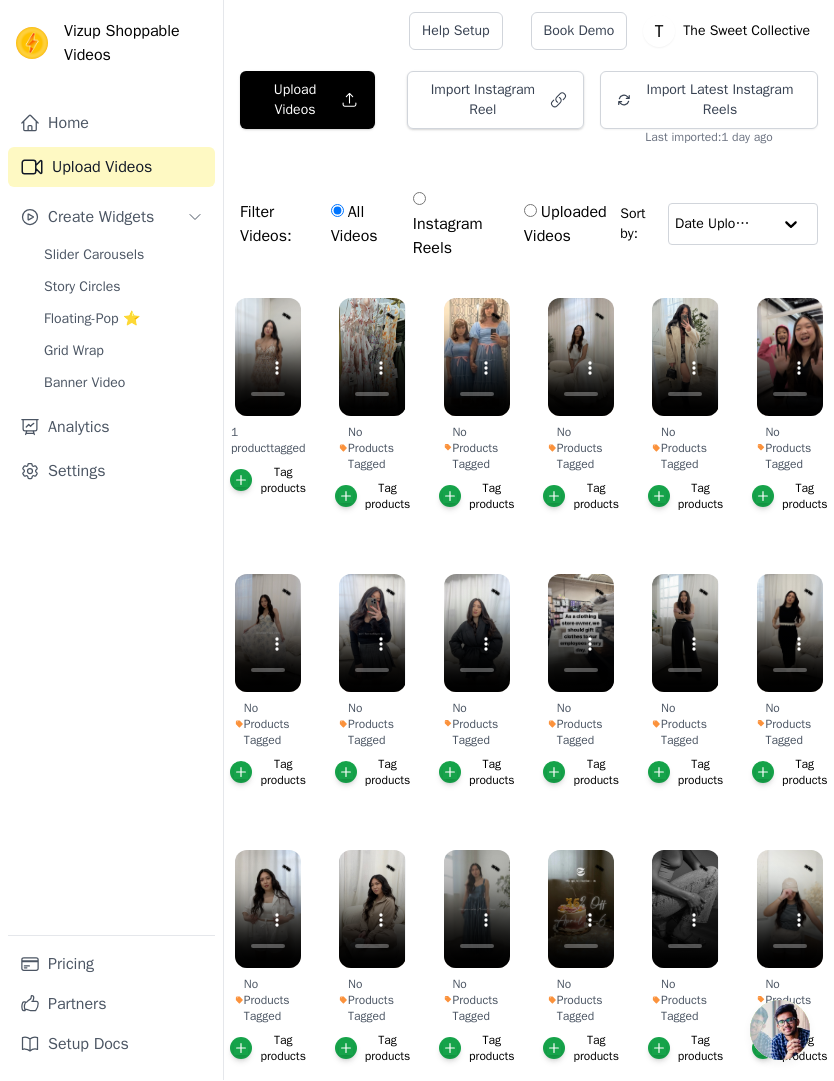 scroll, scrollTop: 1, scrollLeft: 0, axis: vertical 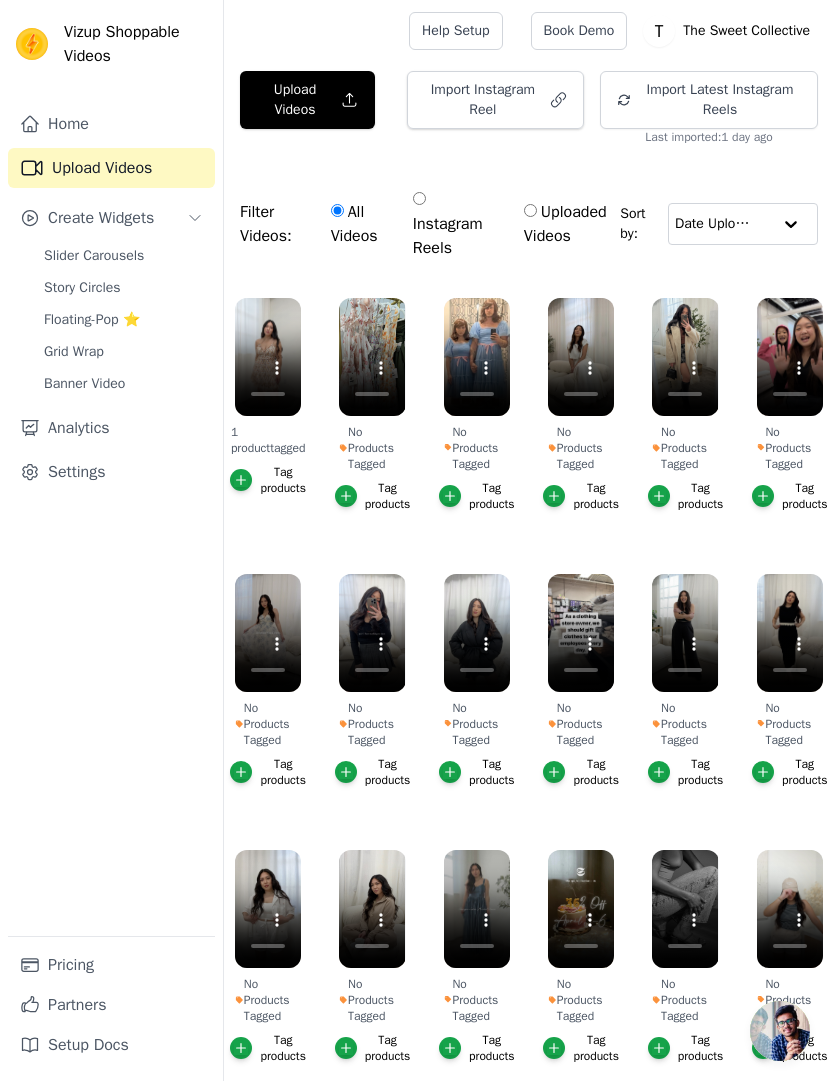 click on "Uploaded Videos" at bounding box center [530, 210] 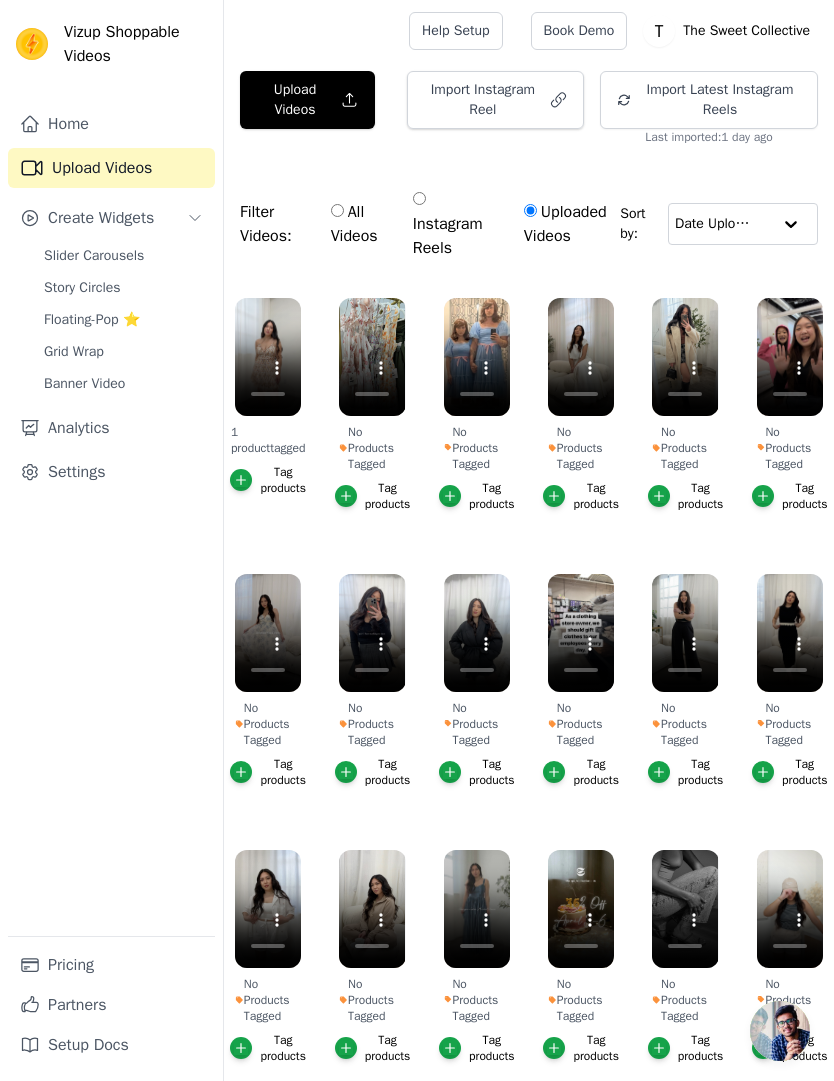scroll, scrollTop: 0, scrollLeft: 0, axis: both 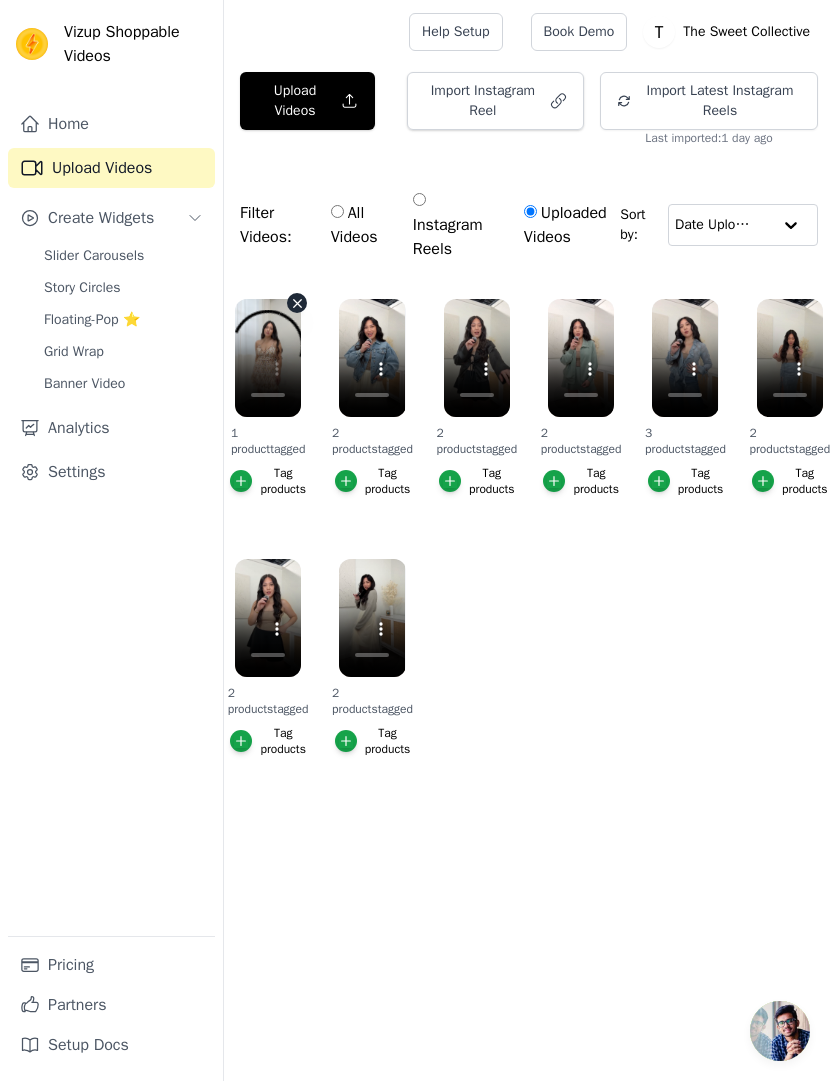 click on "Tag products" at bounding box center [283, 481] 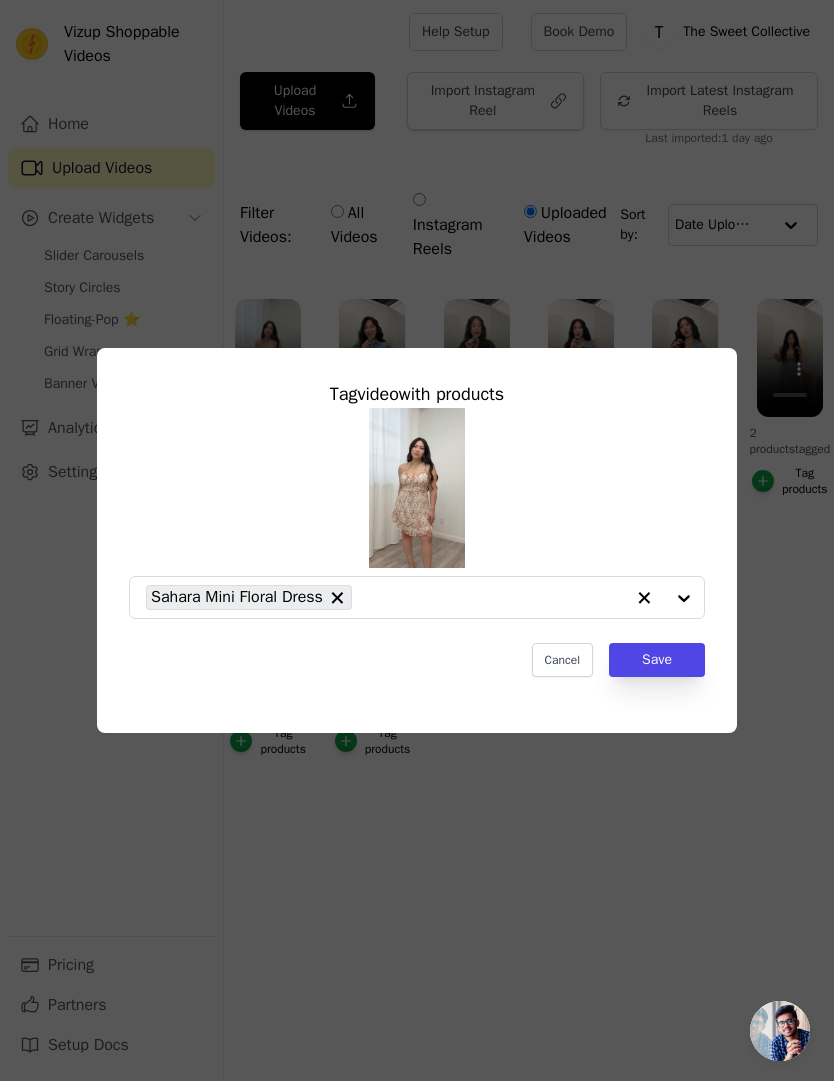 click on "Tag  video  with products           Sahara Mini Floral Dress                   Cancel   Save" at bounding box center [417, 540] 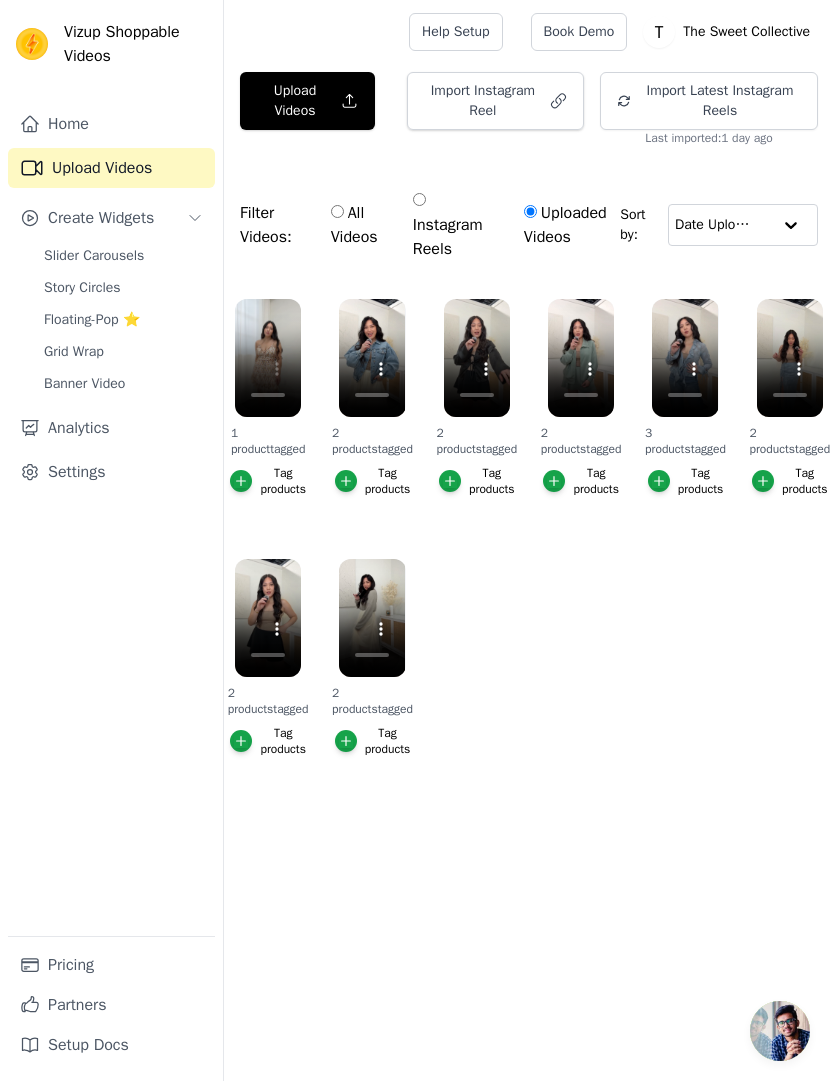 click on "1   product  tagged       Tag products           2   products  tagged       Tag products           2   products  tagged       Tag products           2   products  tagged       Tag products           3   products  tagged       Tag products           2   products  tagged       Tag products           2   products  tagged       Tag products           2   products  tagged       Tag products" at bounding box center [529, 548] 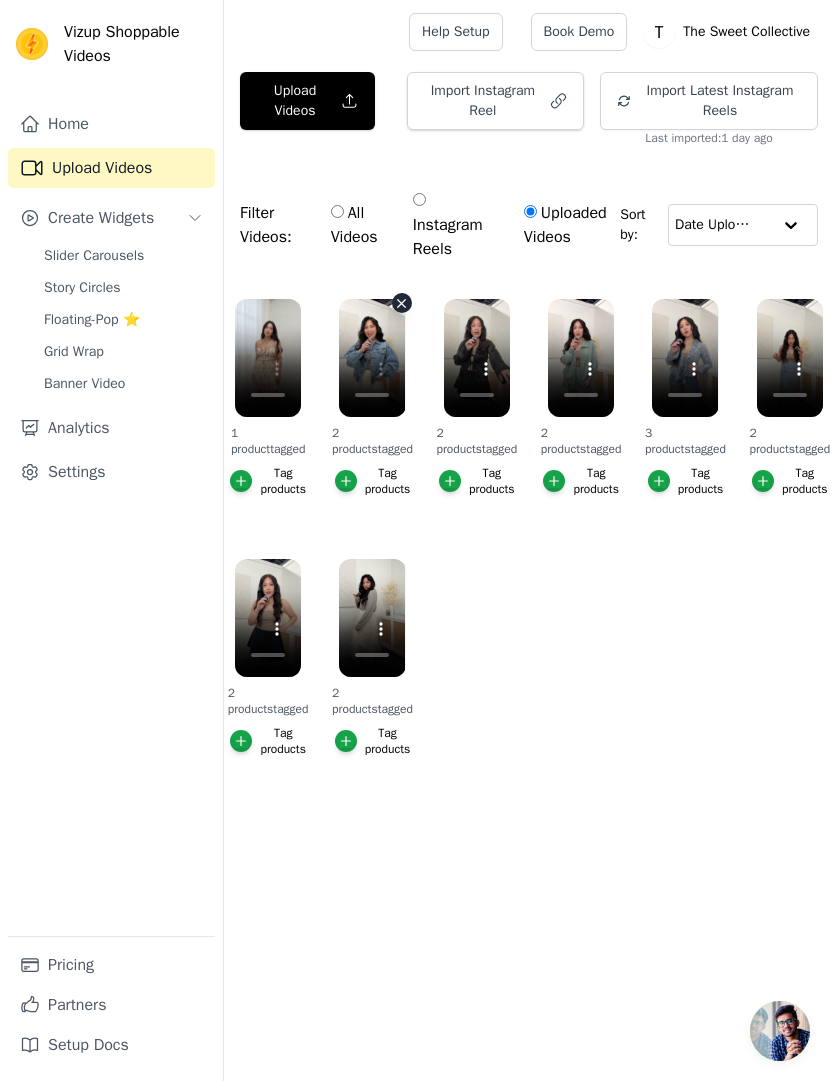 click 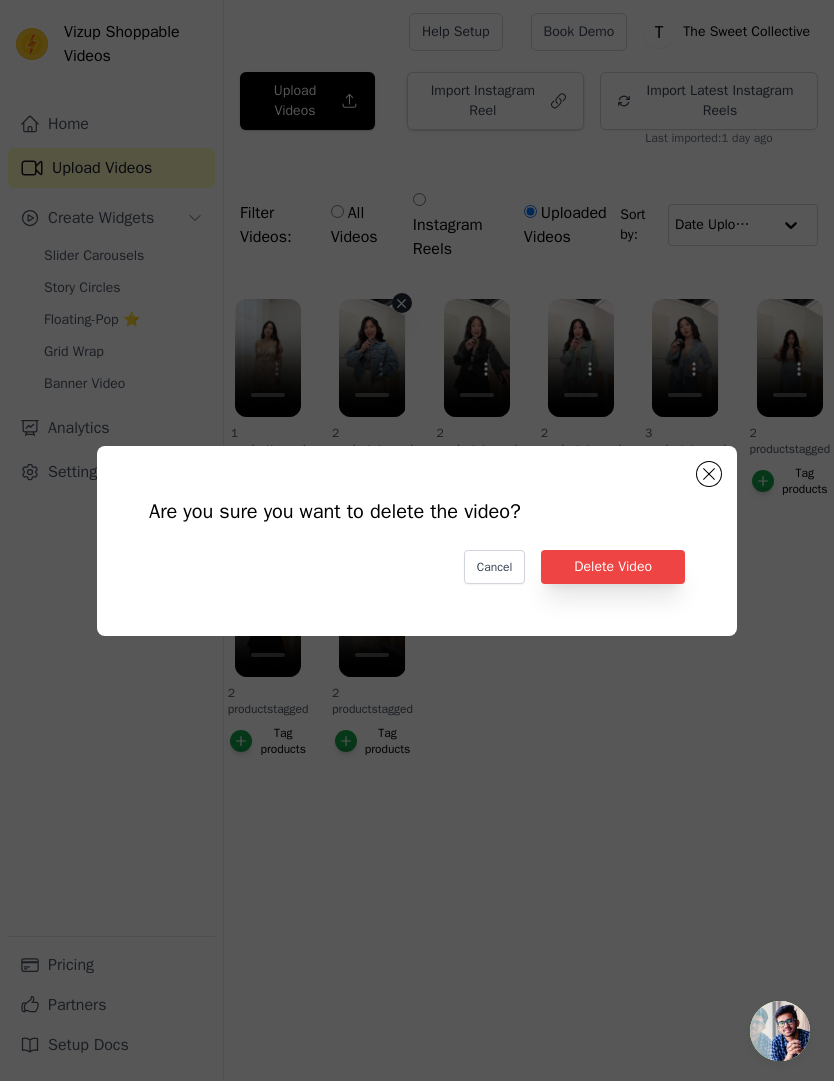 click on "Are you sure you want to delete the video?   Cancel   Delete Video" at bounding box center (417, 540) 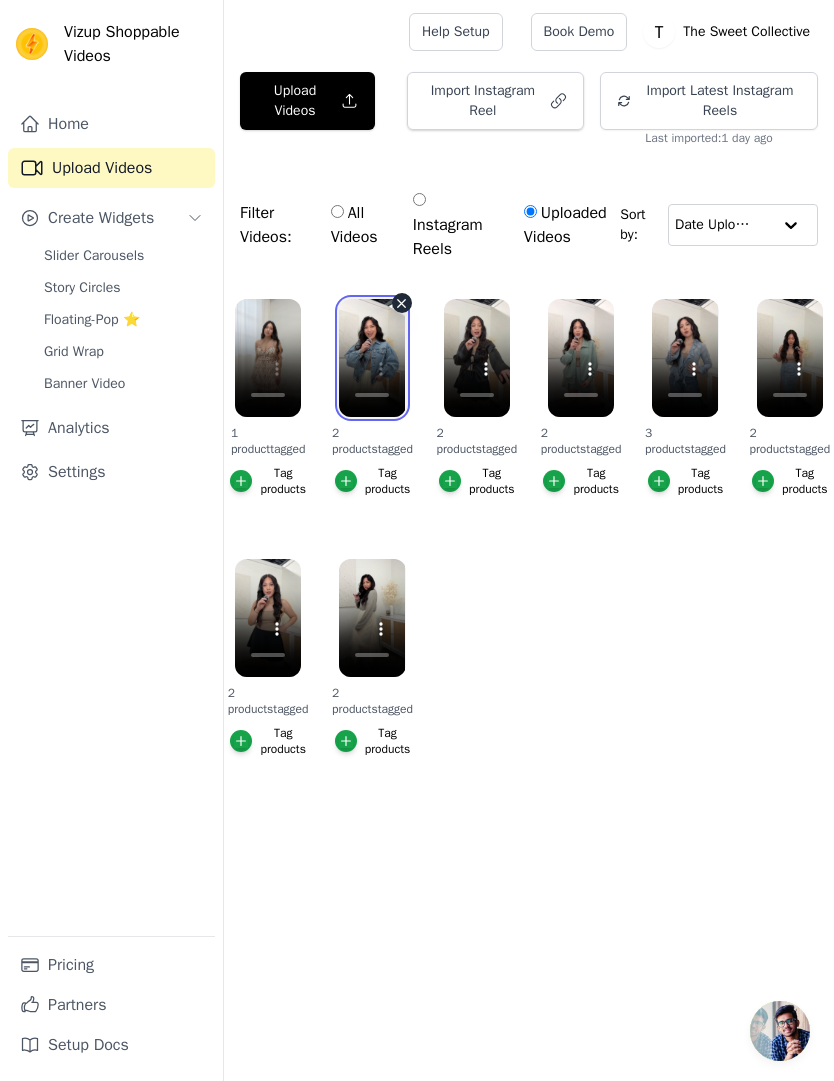 click at bounding box center (372, 358) 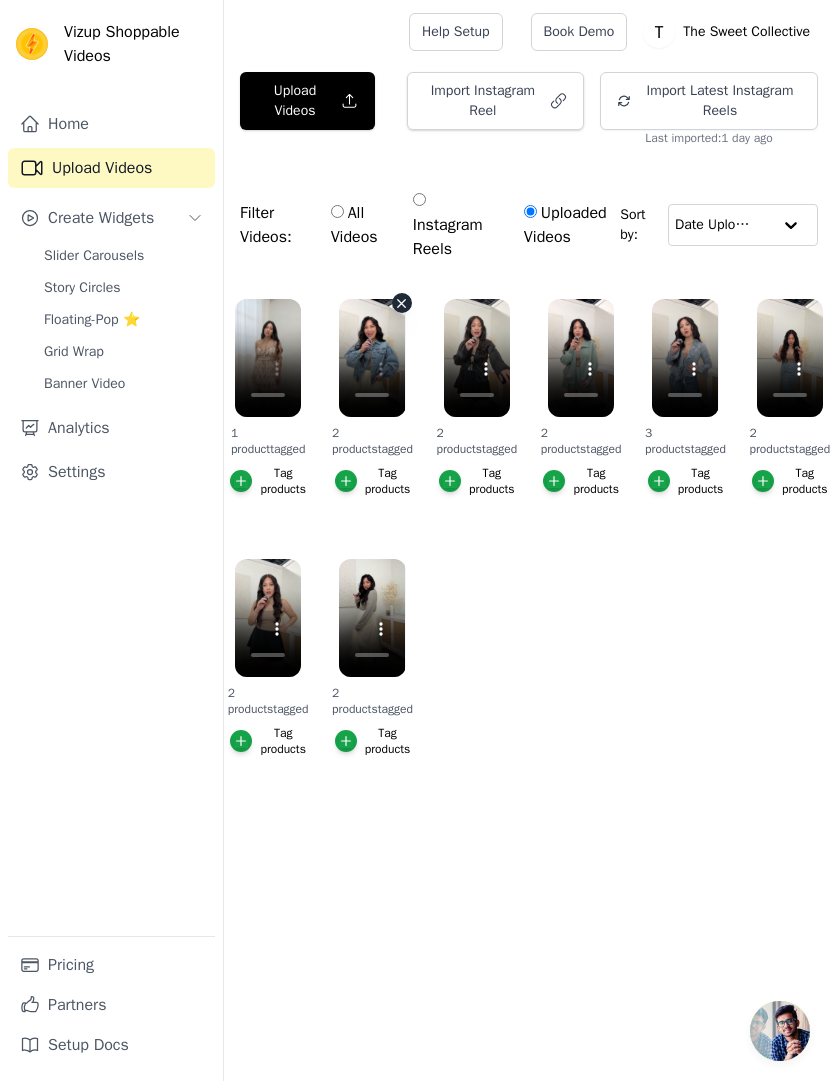 click on "Slider Carousels" at bounding box center [94, 256] 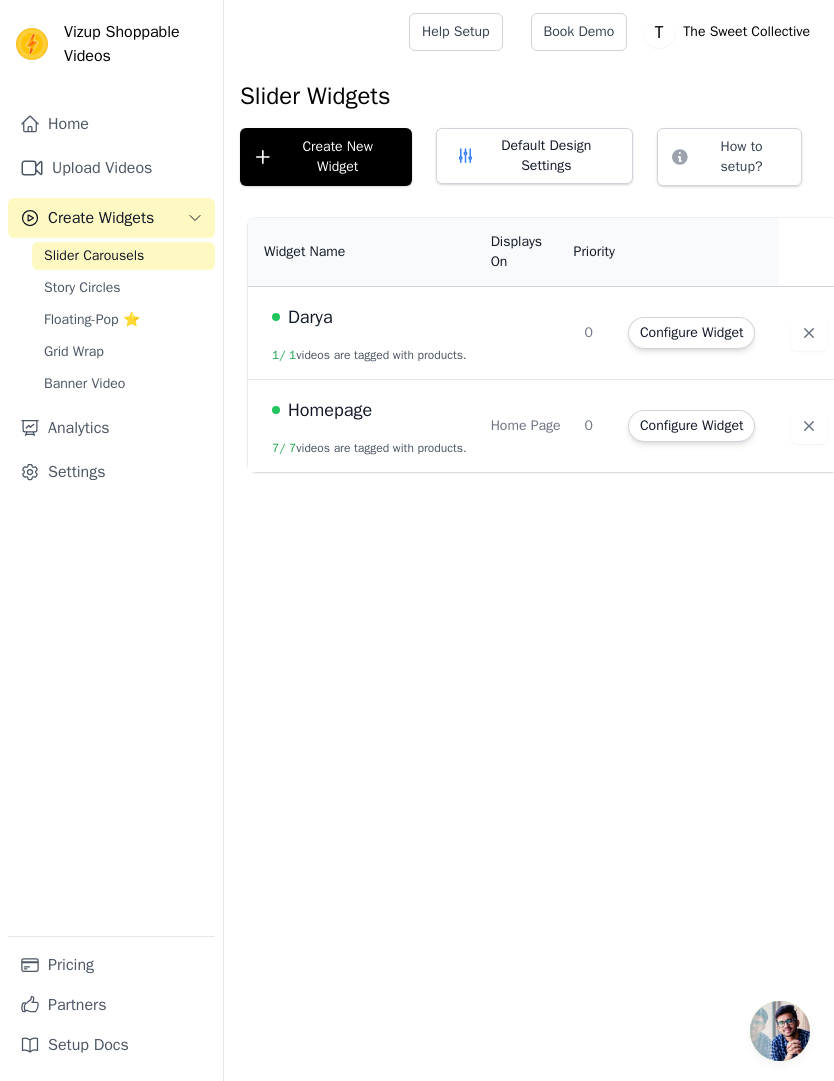 click on "Homepage" at bounding box center (330, 410) 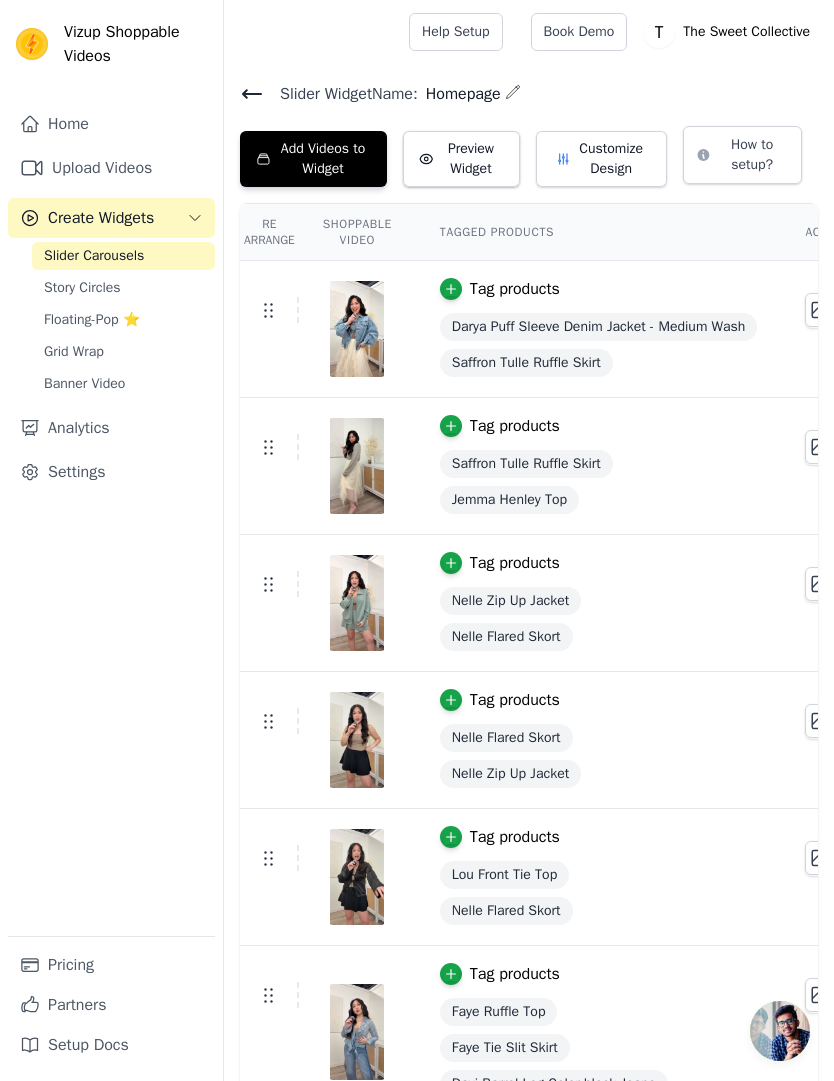 click on "Add Videos to Widget" at bounding box center (313, 159) 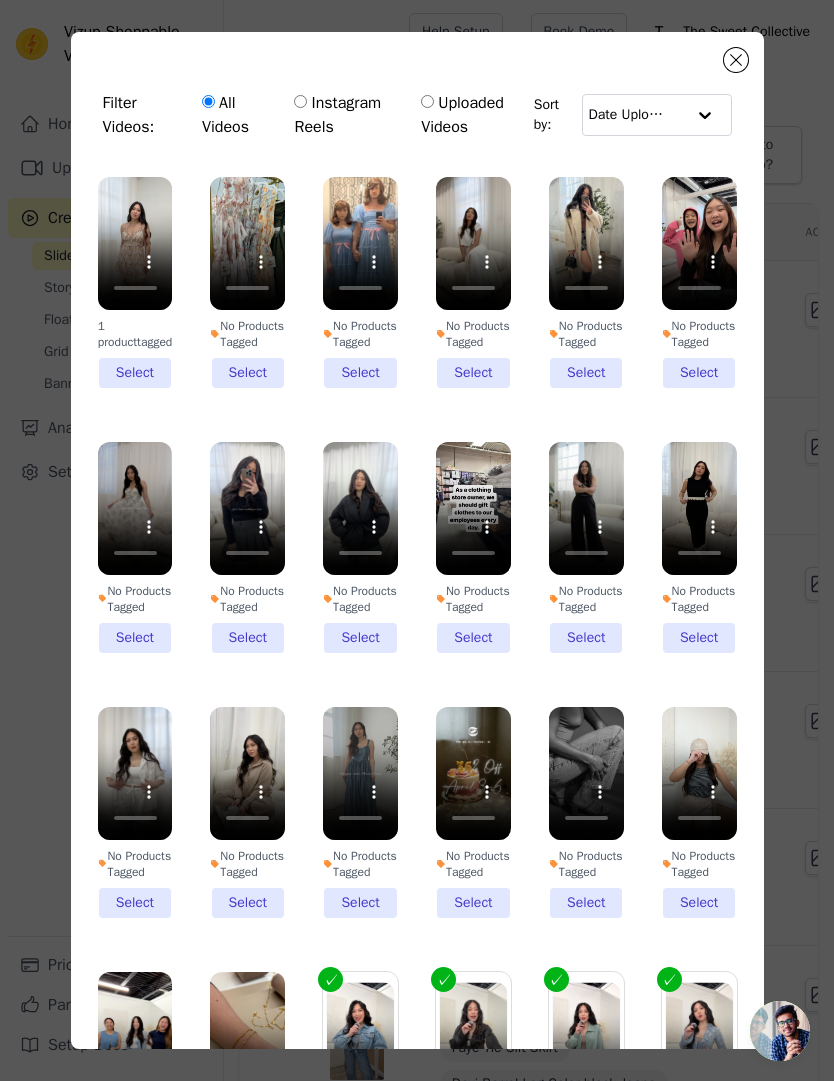 click on "1   product  tagged     Select" at bounding box center (135, 282) 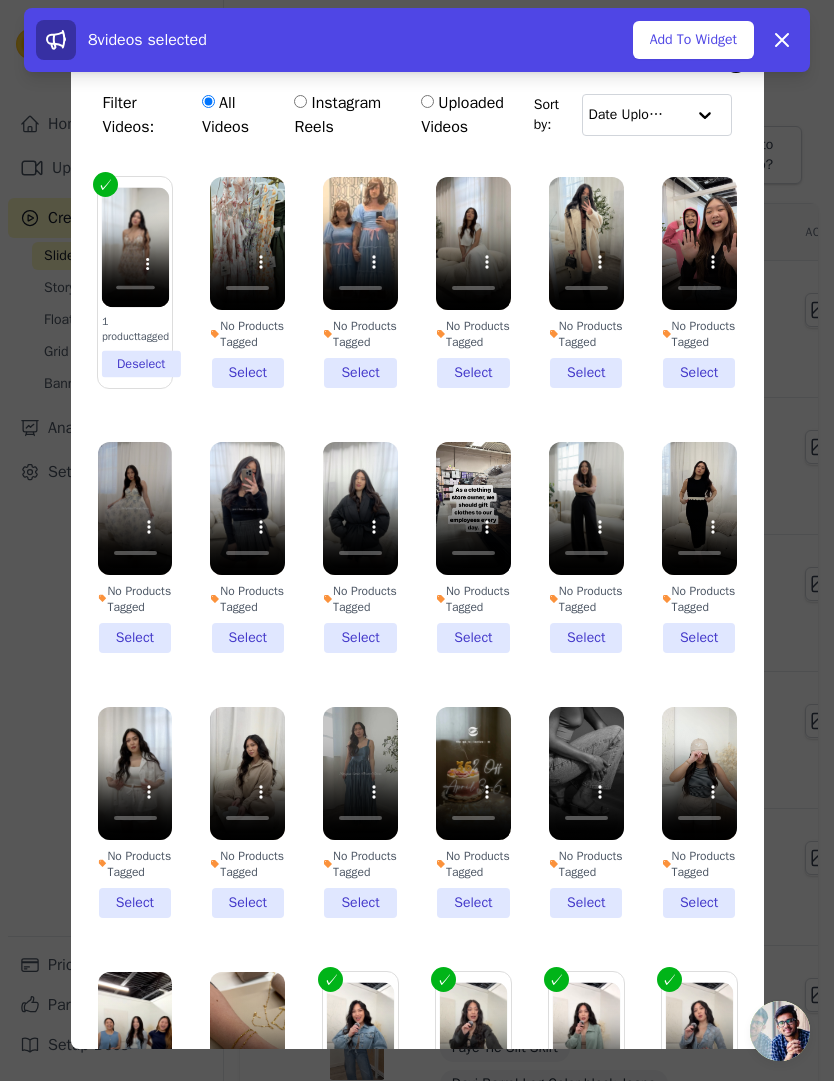click on "Add To Widget" at bounding box center (693, 40) 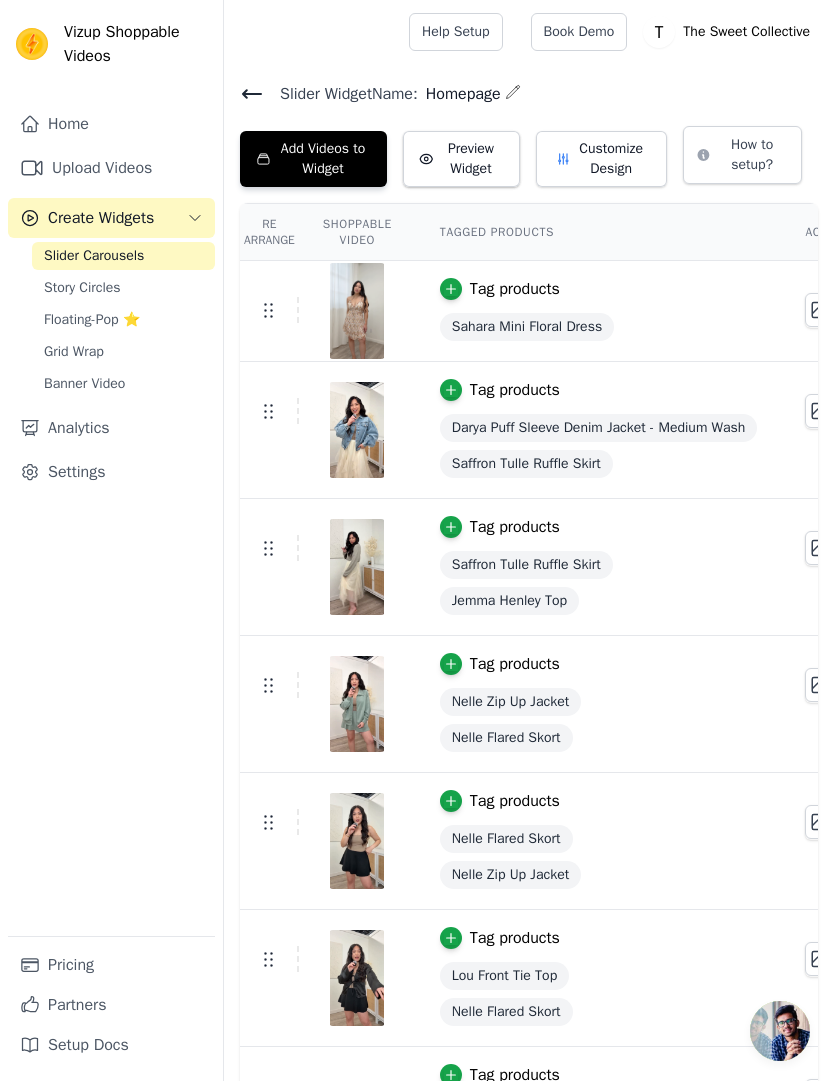 click on "Preview Widget" at bounding box center (461, 159) 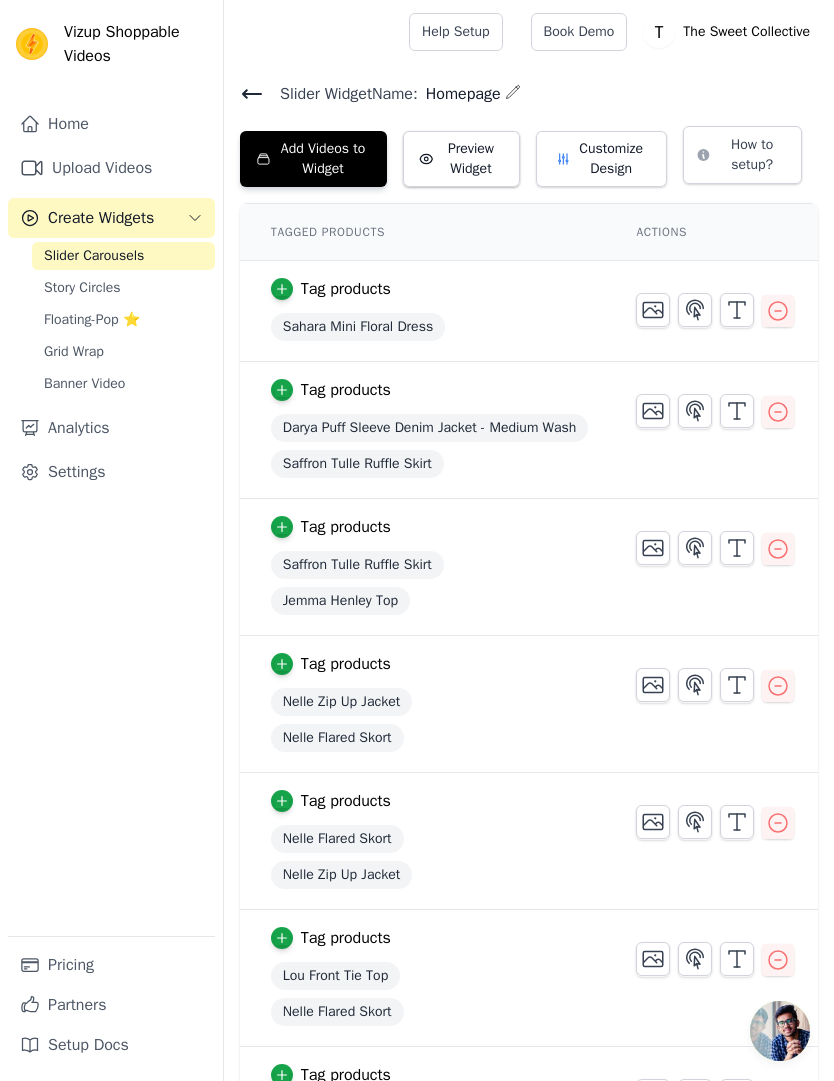 scroll, scrollTop: 0, scrollLeft: 187, axis: horizontal 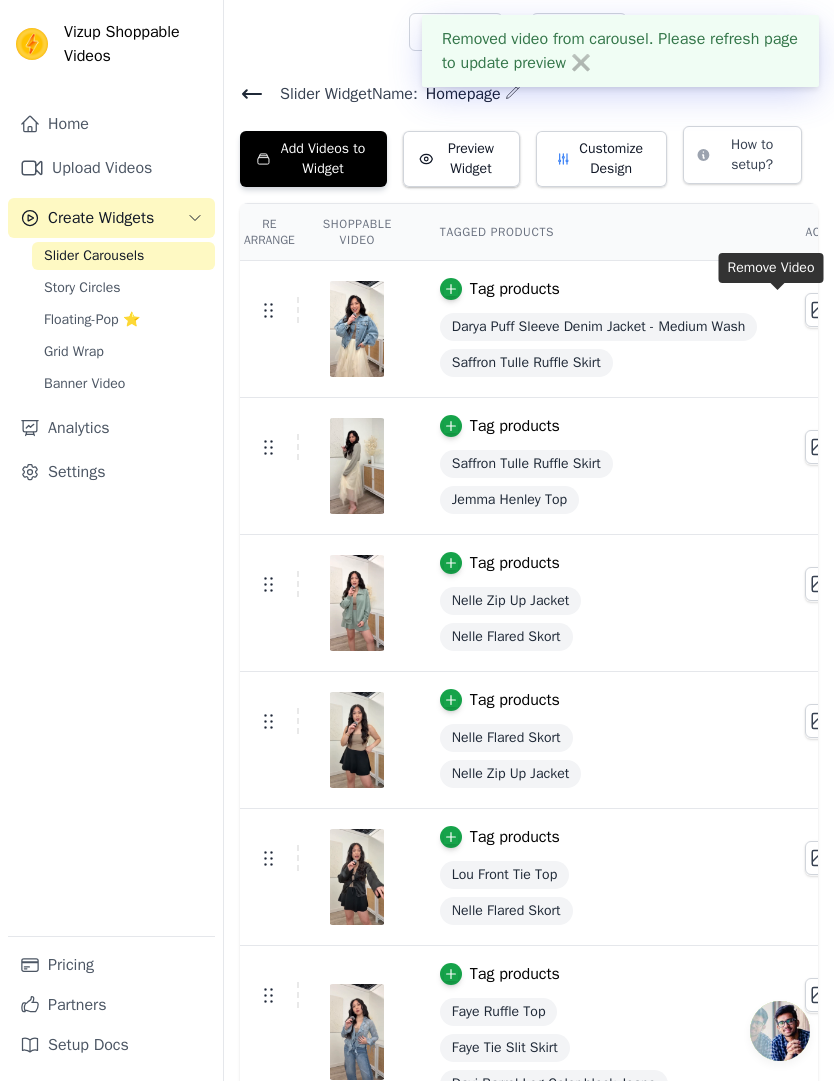 click on "Grid Wrap" at bounding box center (74, 352) 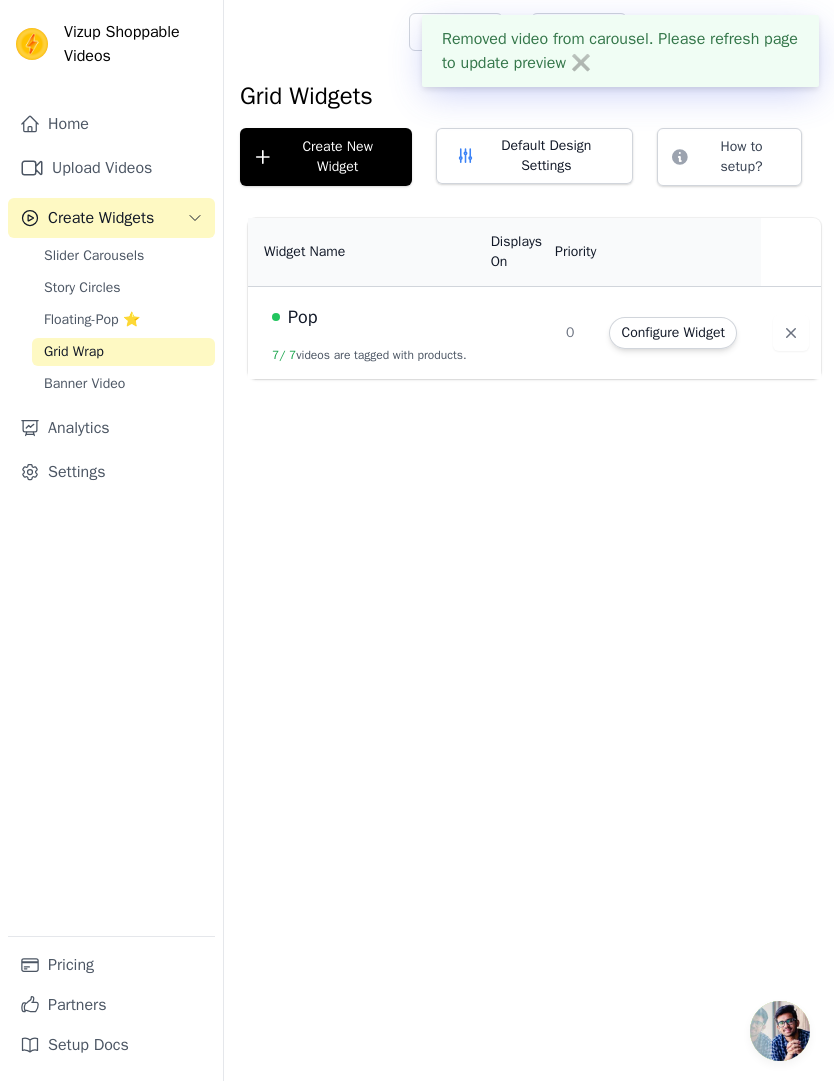 click on "Create New Widget" at bounding box center (326, 157) 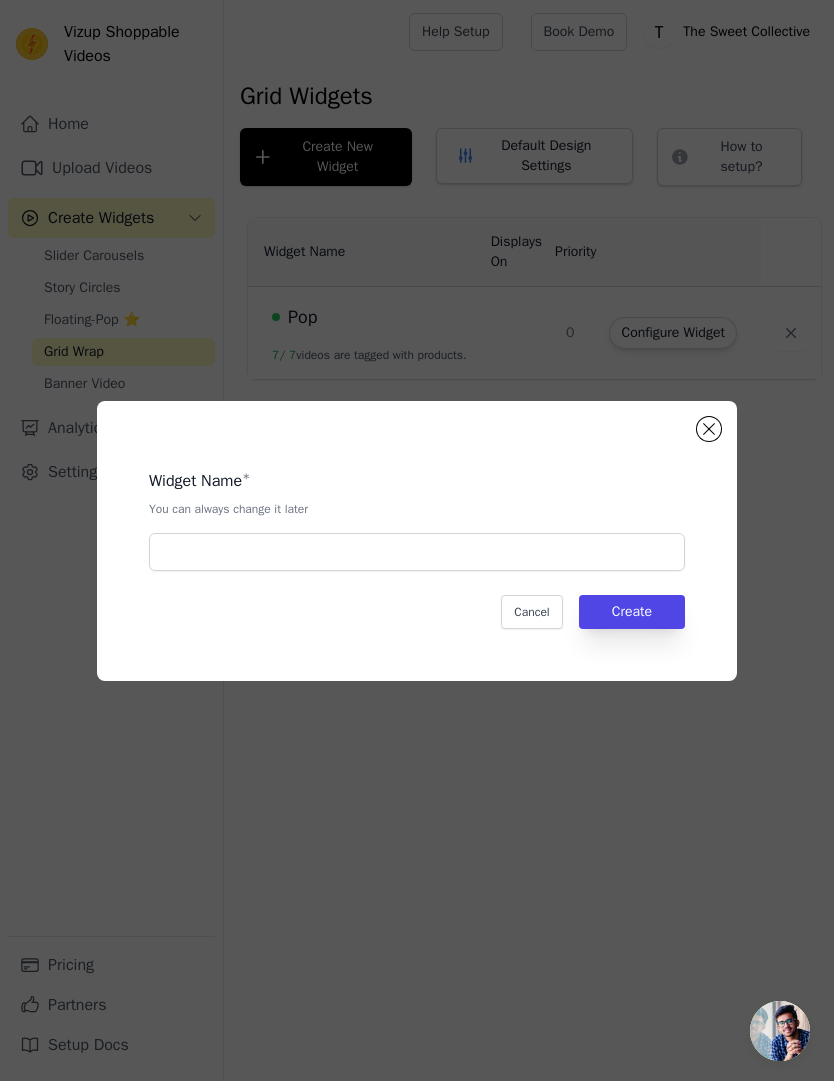 click at bounding box center [709, 429] 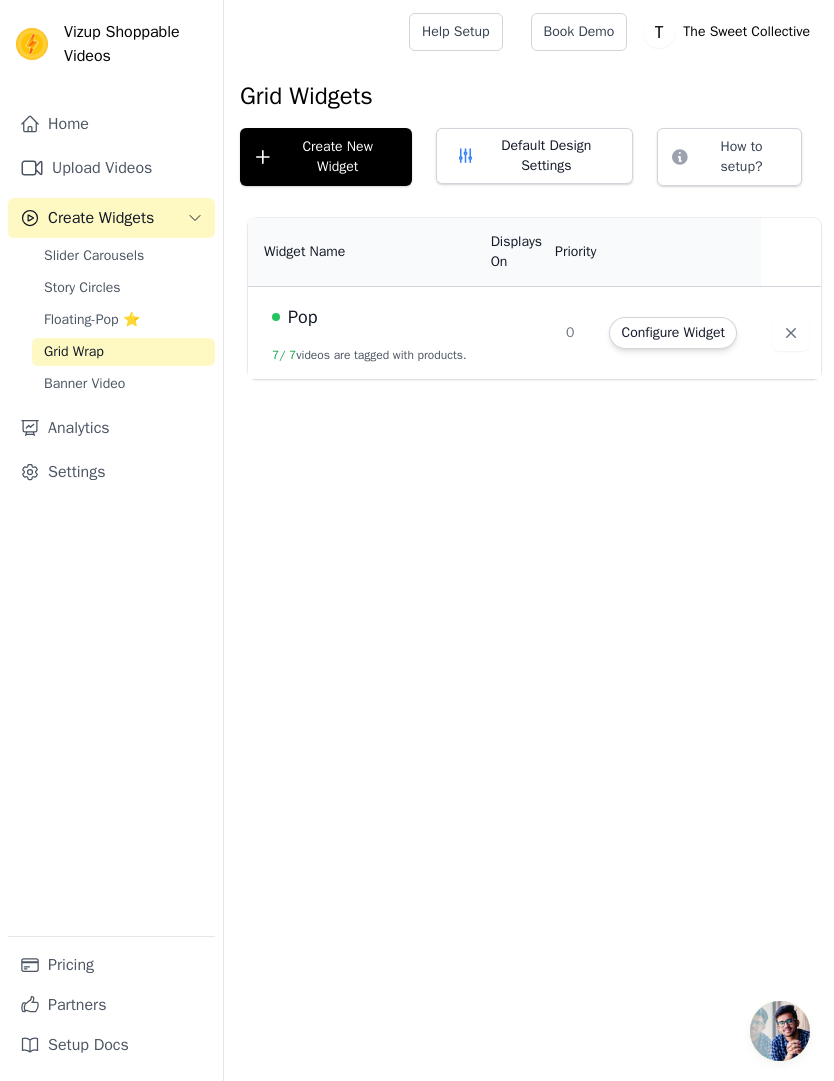 click on "Pop" at bounding box center (369, 317) 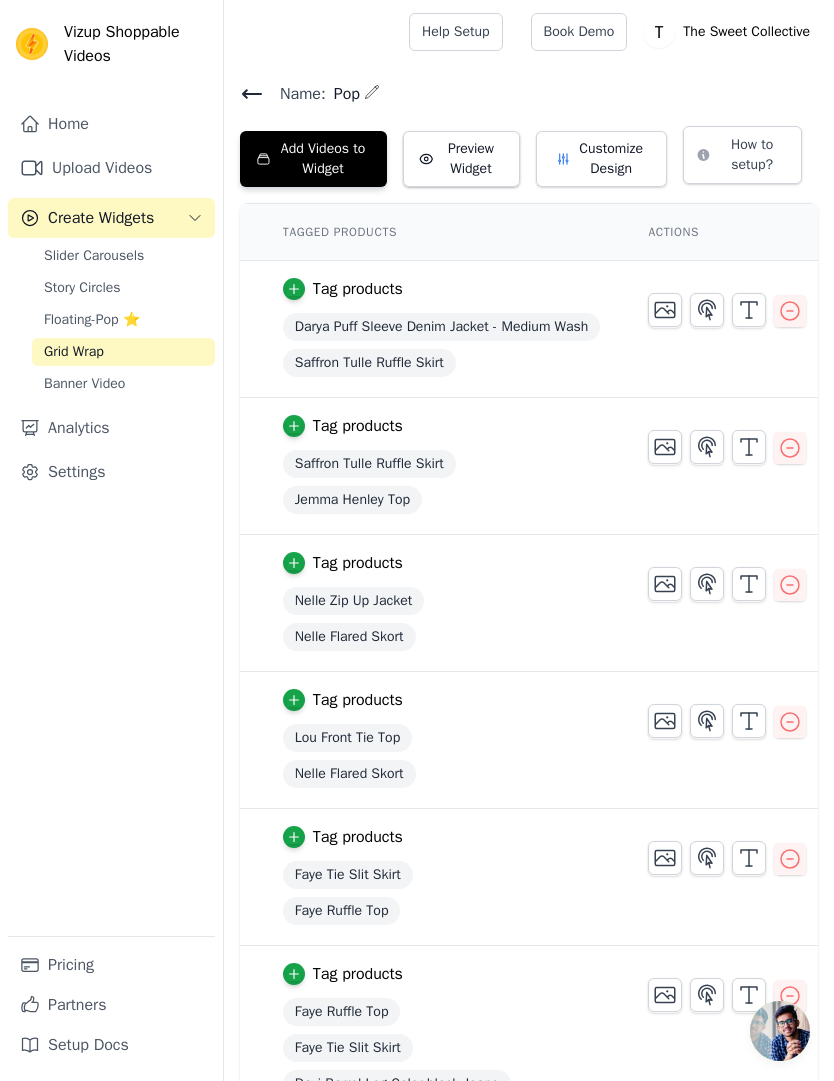 scroll, scrollTop: 0, scrollLeft: 163, axis: horizontal 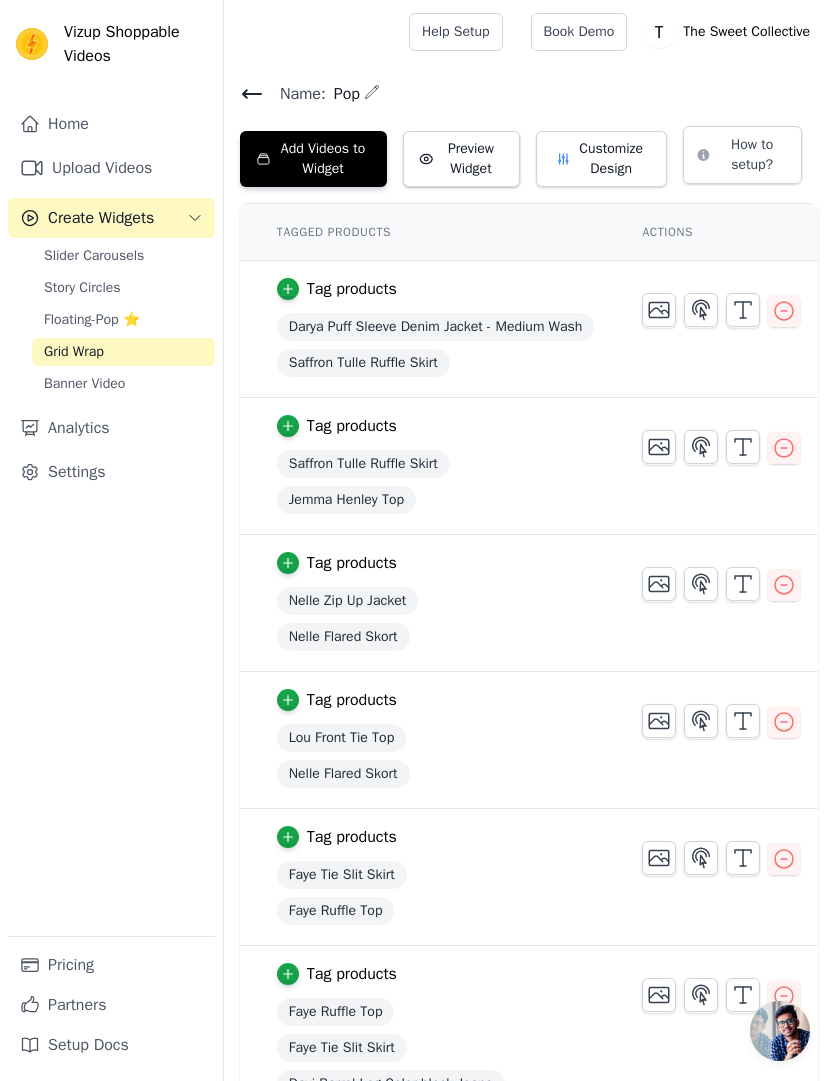 click at bounding box center (372, 92) 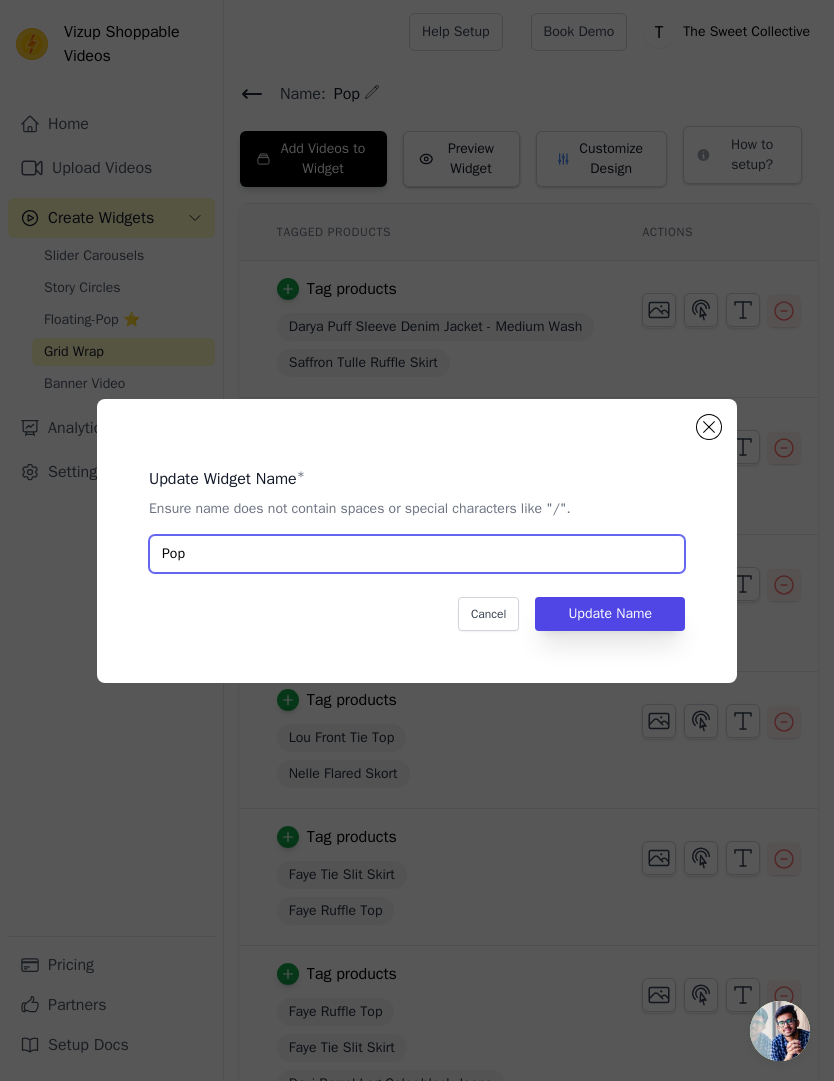 click on "Pop" at bounding box center [417, 554] 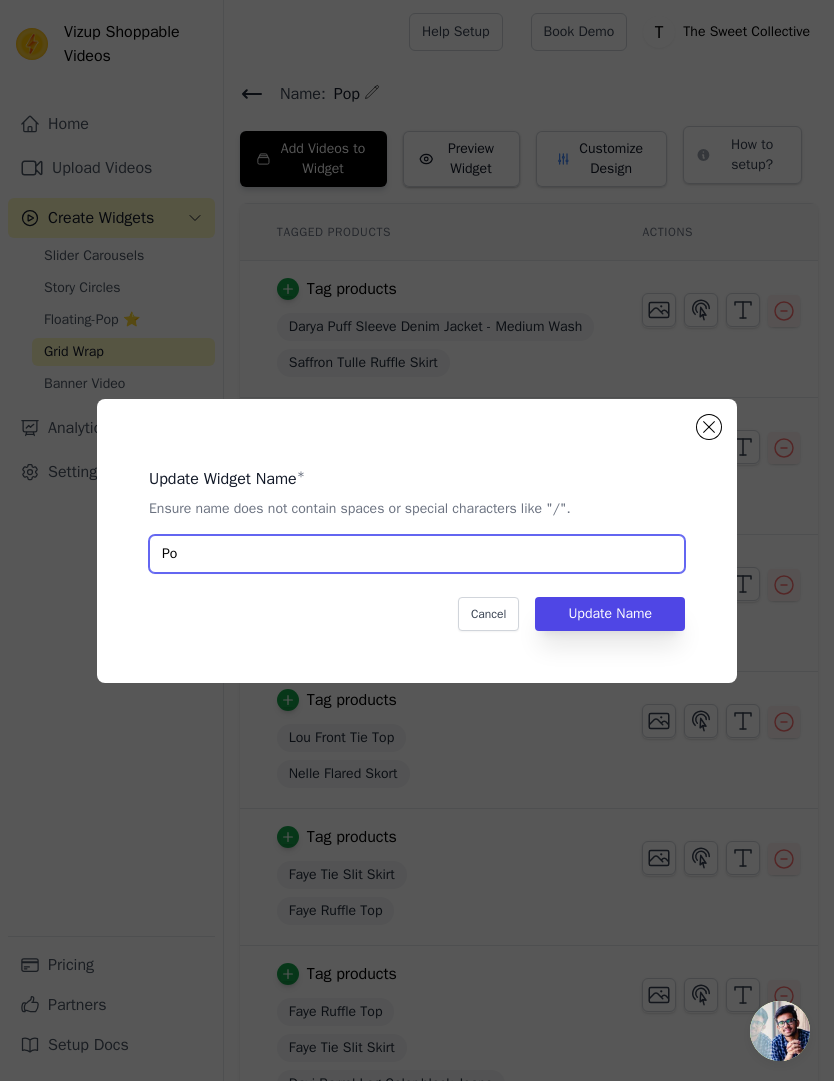 type on "P" 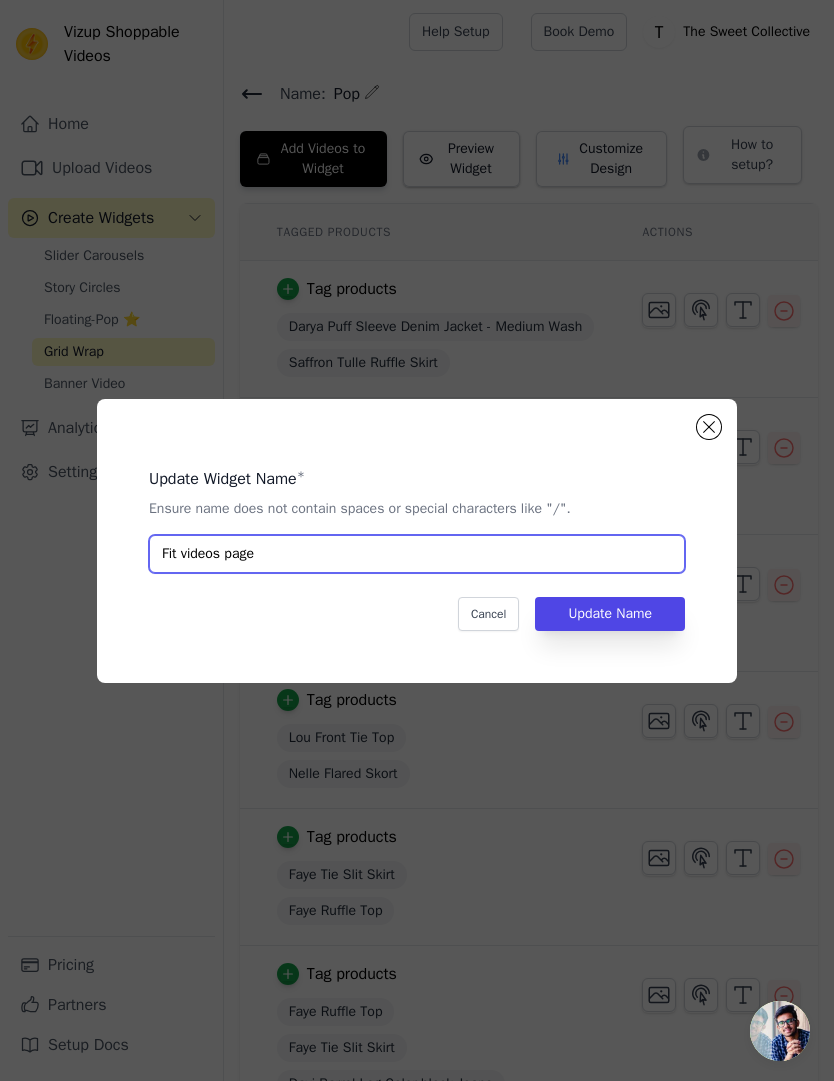 type on "Fit videos page" 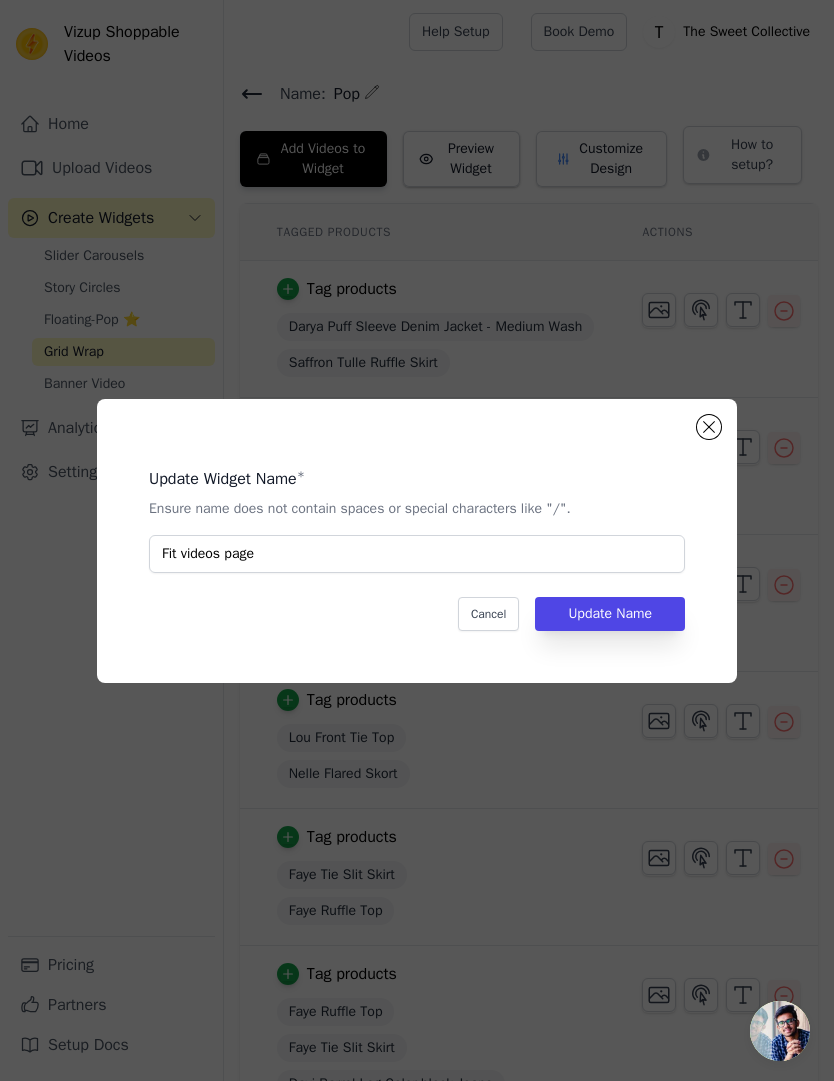 click on "Update Name" at bounding box center (610, 614) 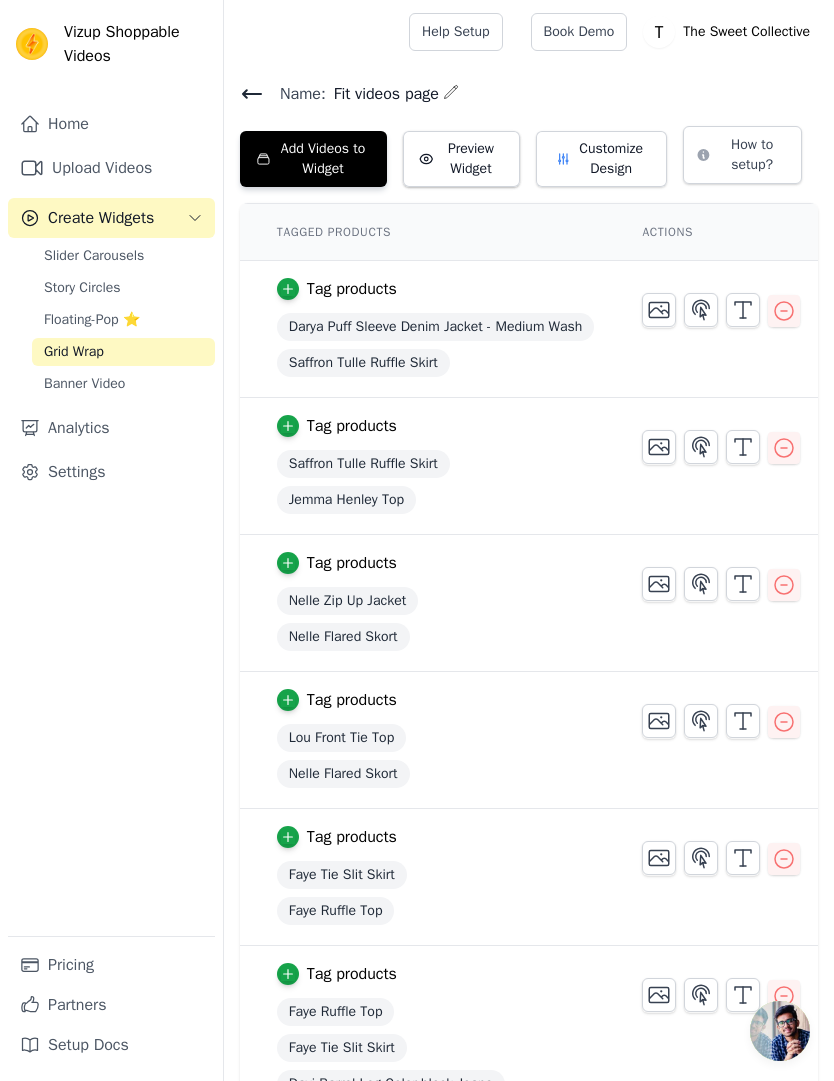 click on "Add Videos to Widget" at bounding box center (313, 159) 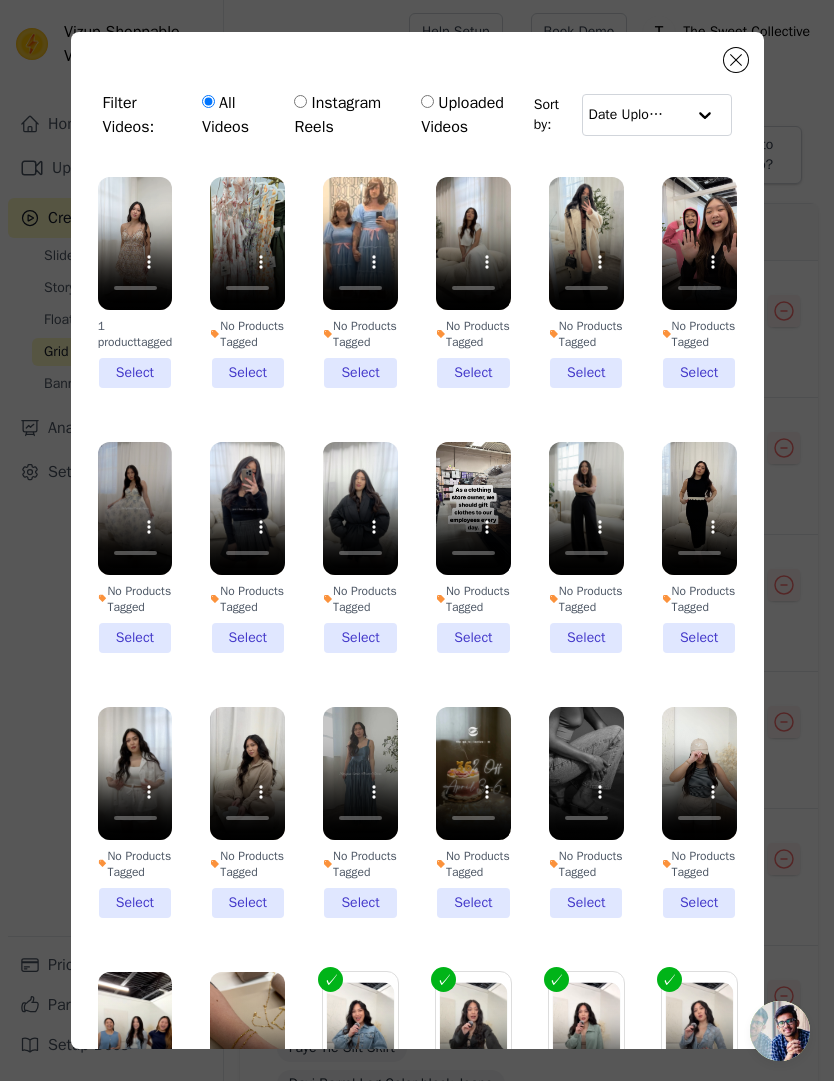 click on "1   product  tagged     Select" at bounding box center (135, 282) 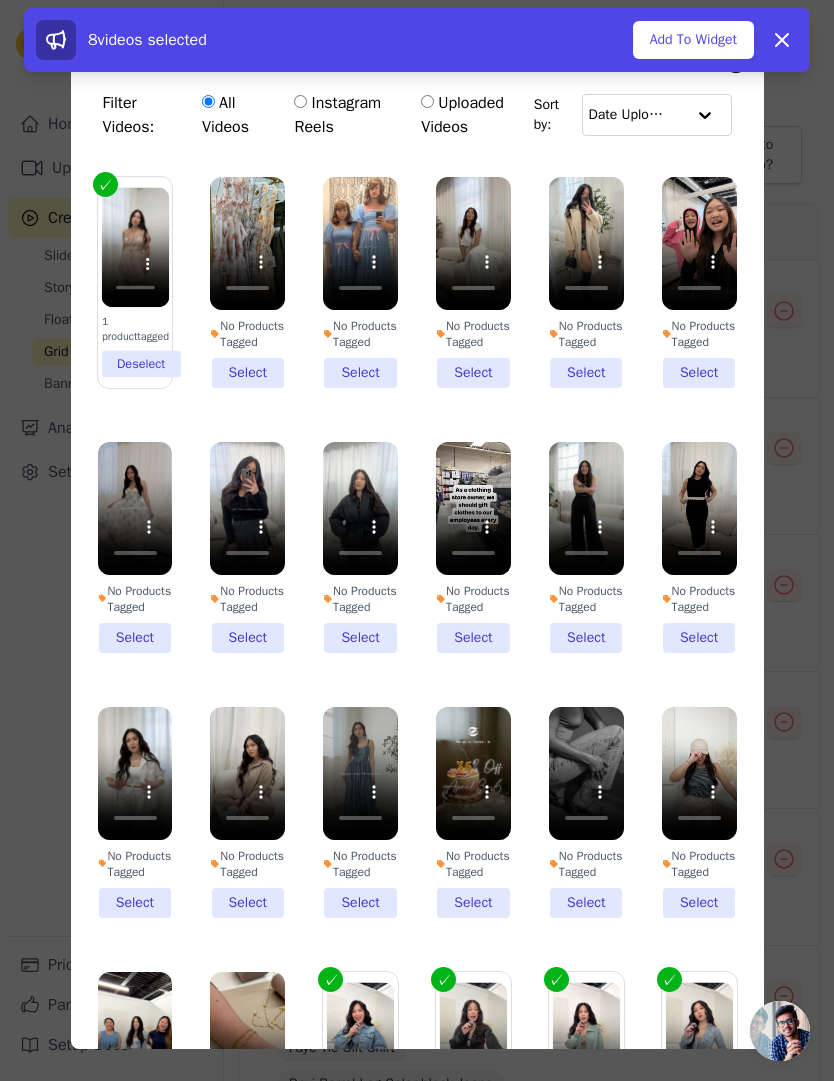 click on "Add To Widget" at bounding box center [693, 40] 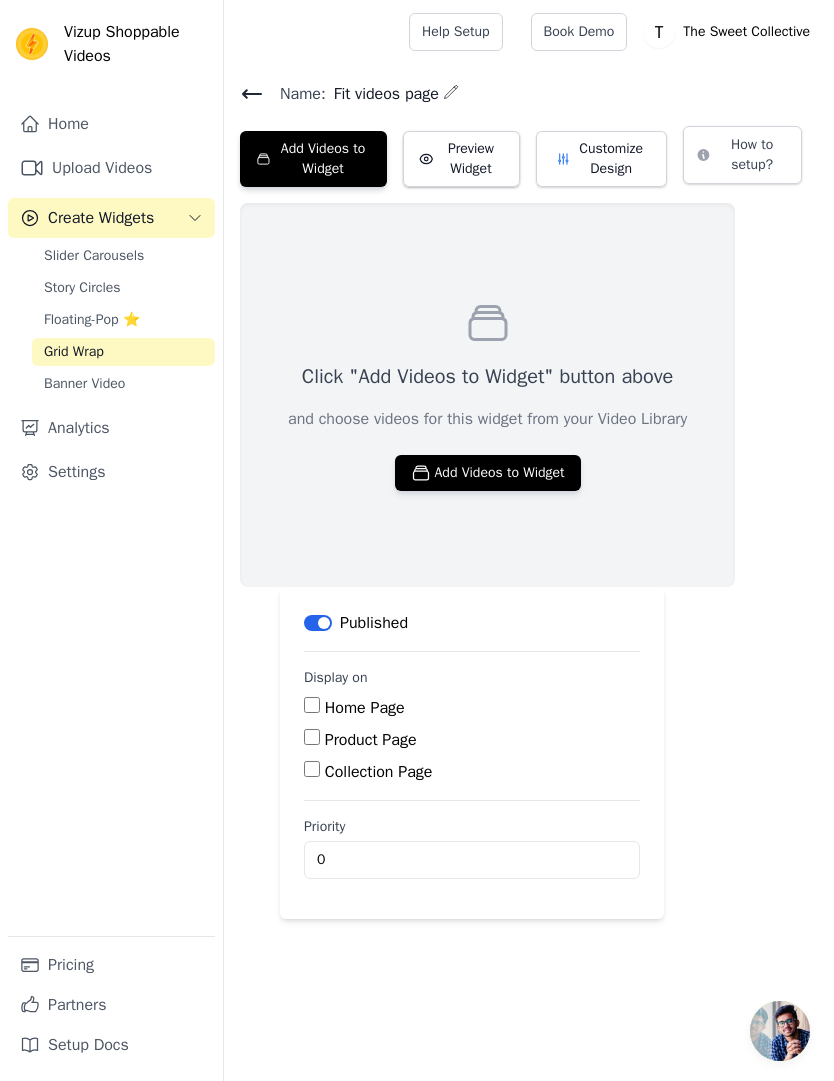 click 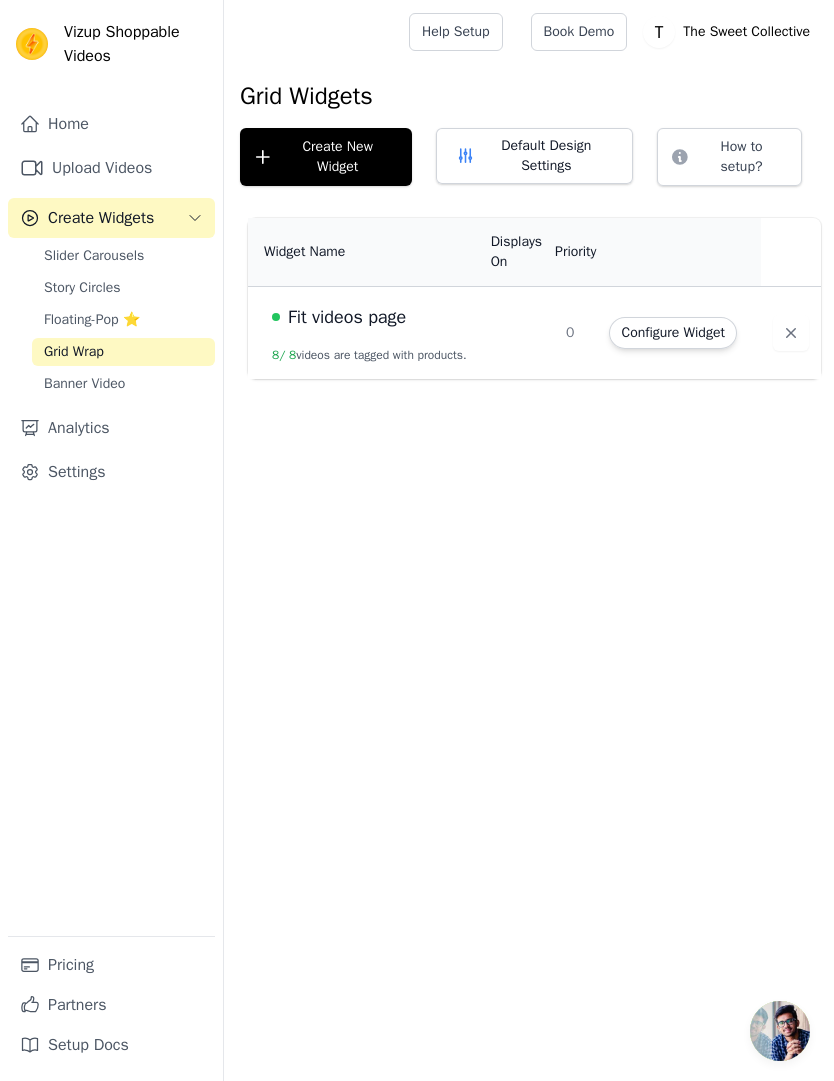 click on "Fit videos page" at bounding box center [369, 317] 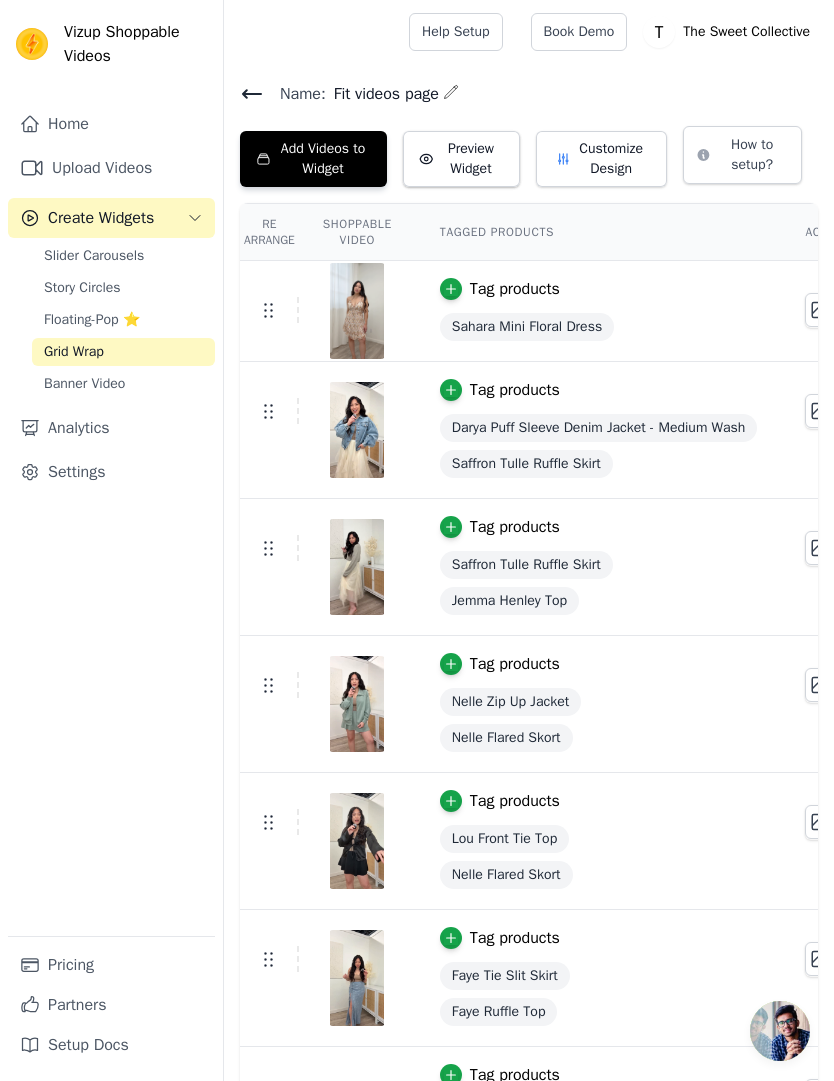 scroll, scrollTop: 0, scrollLeft: 0, axis: both 